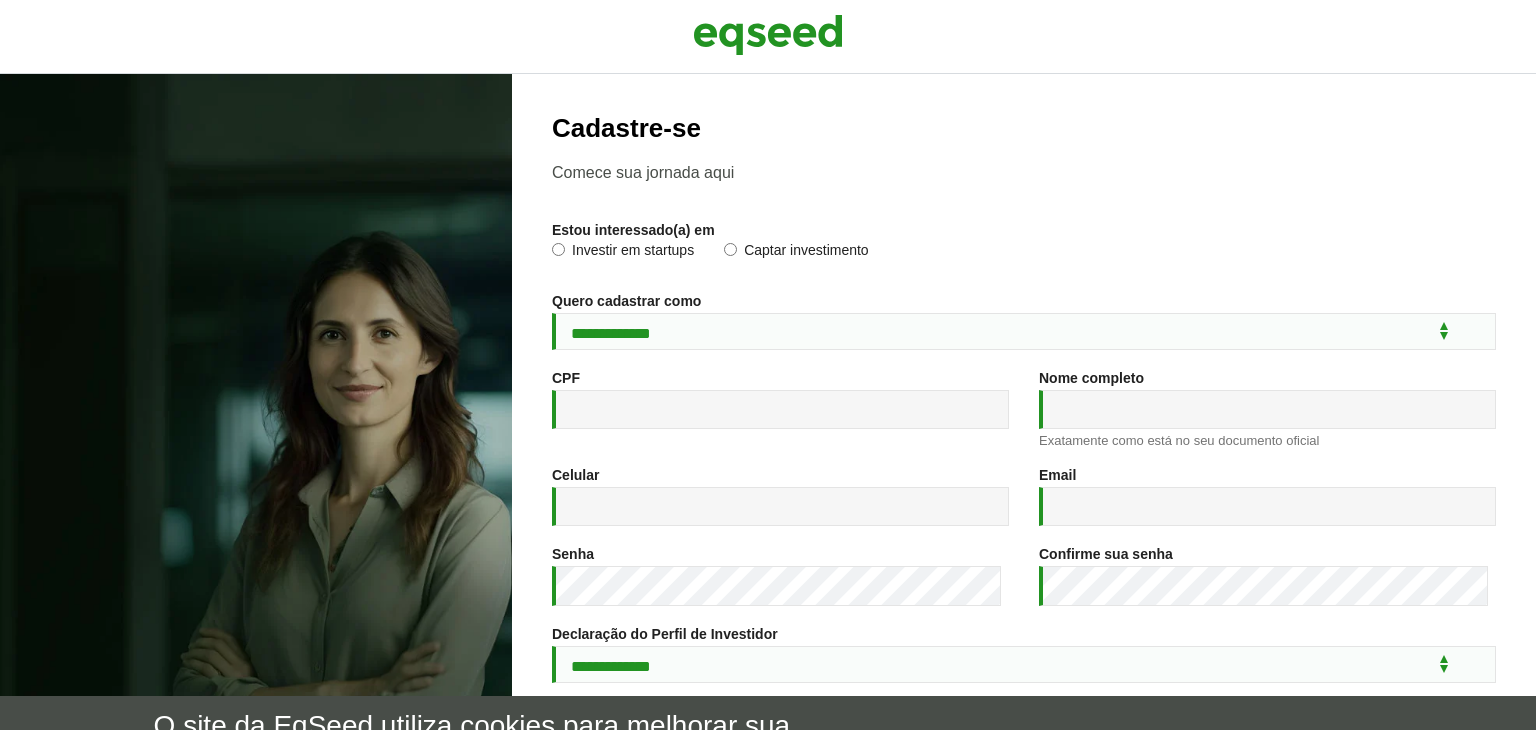 scroll, scrollTop: 0, scrollLeft: 0, axis: both 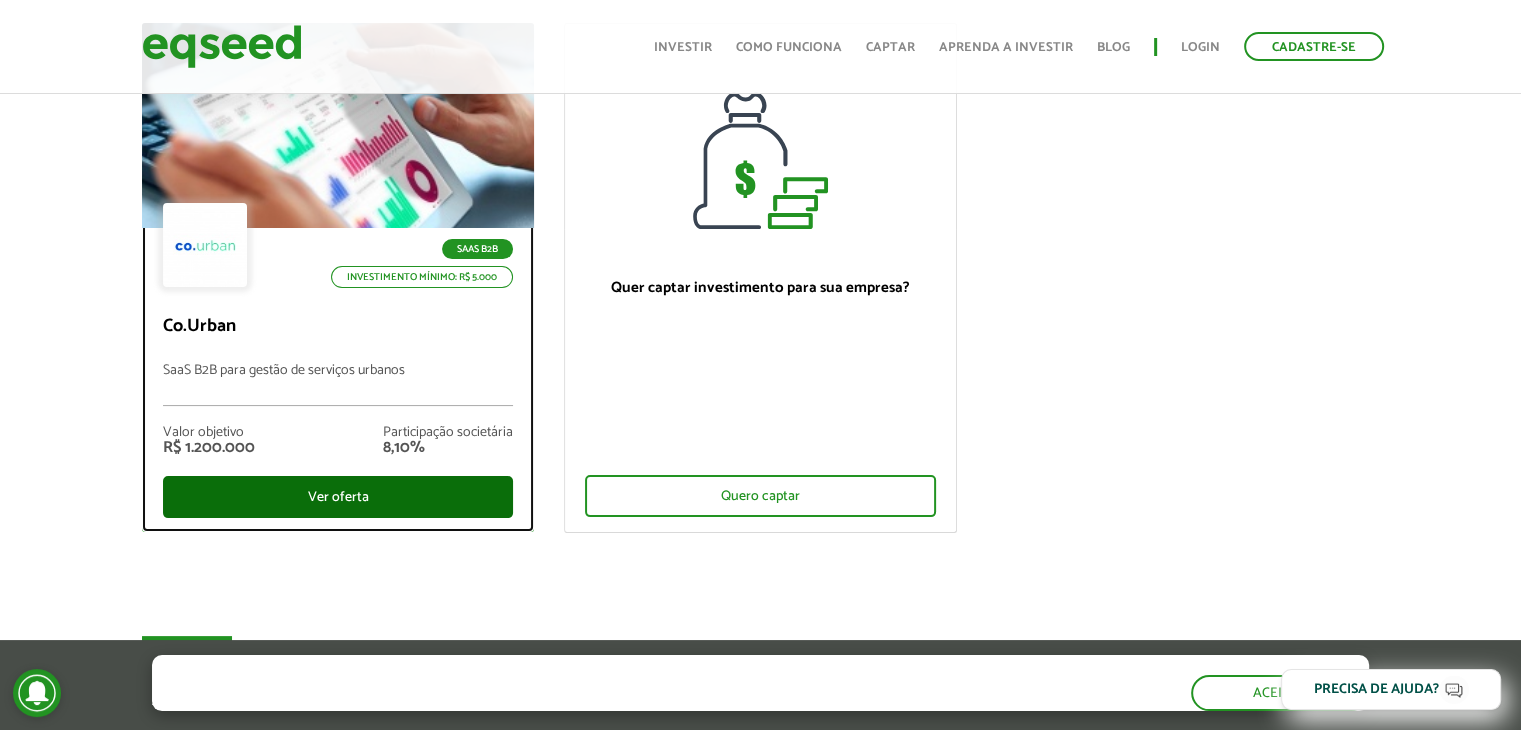 click on "Ver oferta" at bounding box center [338, 497] 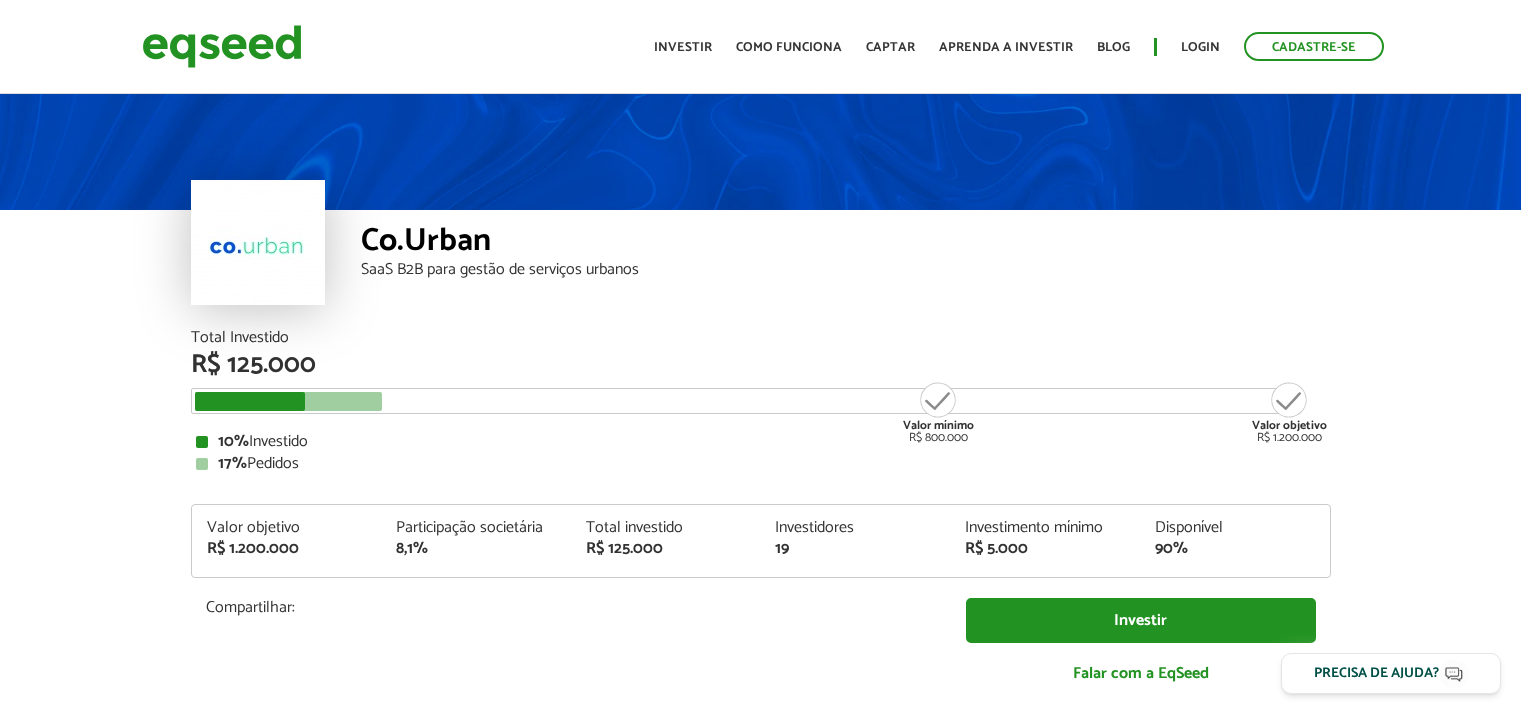 scroll, scrollTop: 0, scrollLeft: 0, axis: both 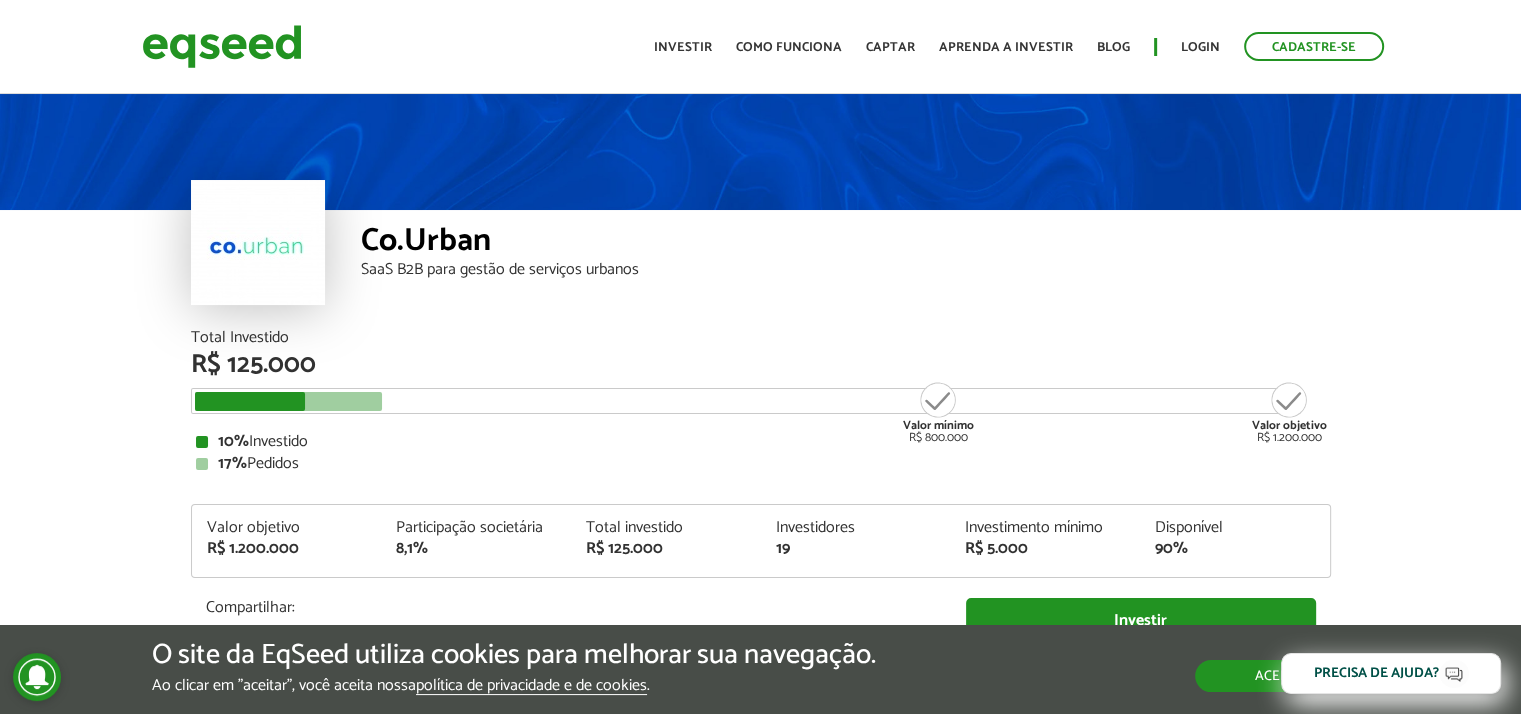 click on "Aceitar" at bounding box center (1282, 676) 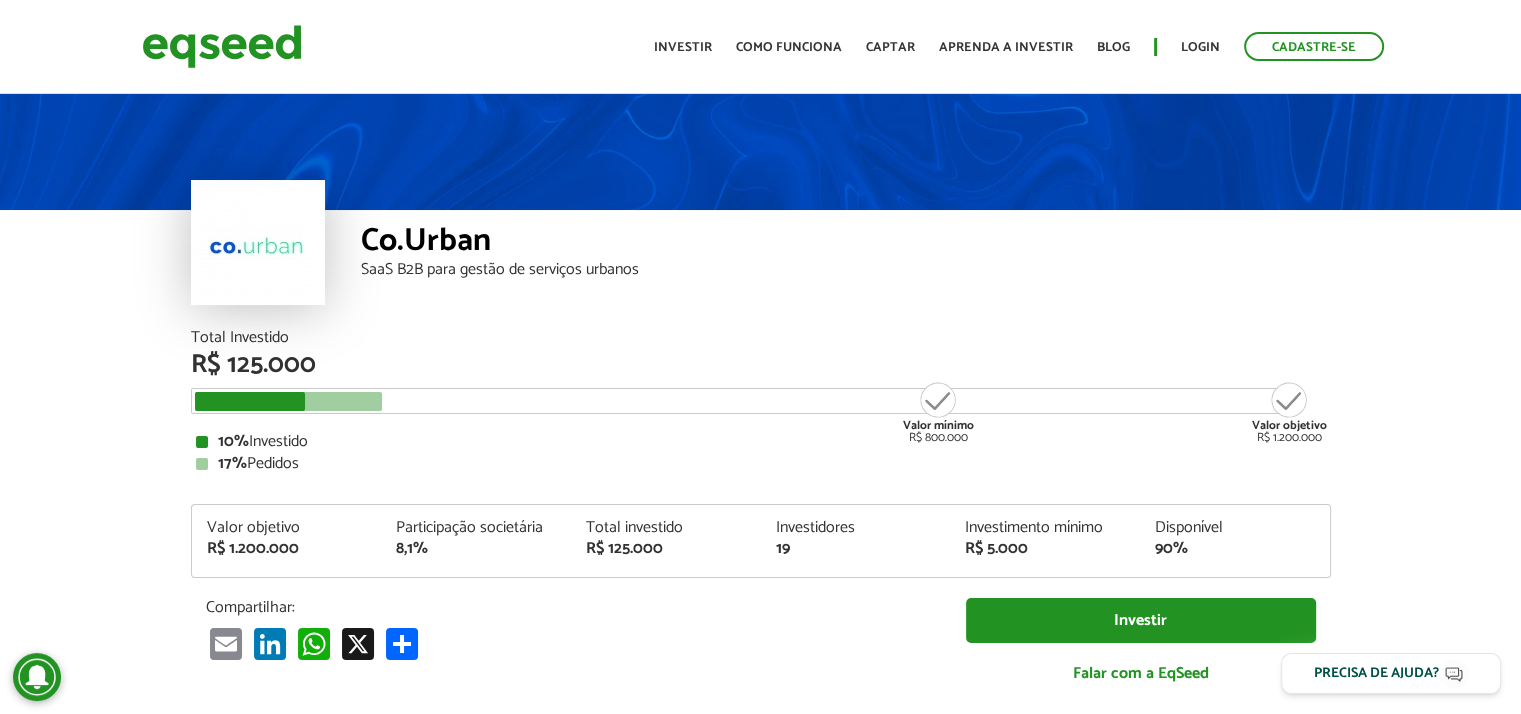 click on "Co.Urban
SaaS B2B para gestão de serviços urbanos
Total Investido
R$ 125.000
Valor mínimo R$ 800.000
Valor objetivo R$ 1.200.000
10%  Investido
17%  Pedidos
Valor objetivo
R$ 1.200.000
Participação societária
8,1%
19 90%" at bounding box center [760, 748] 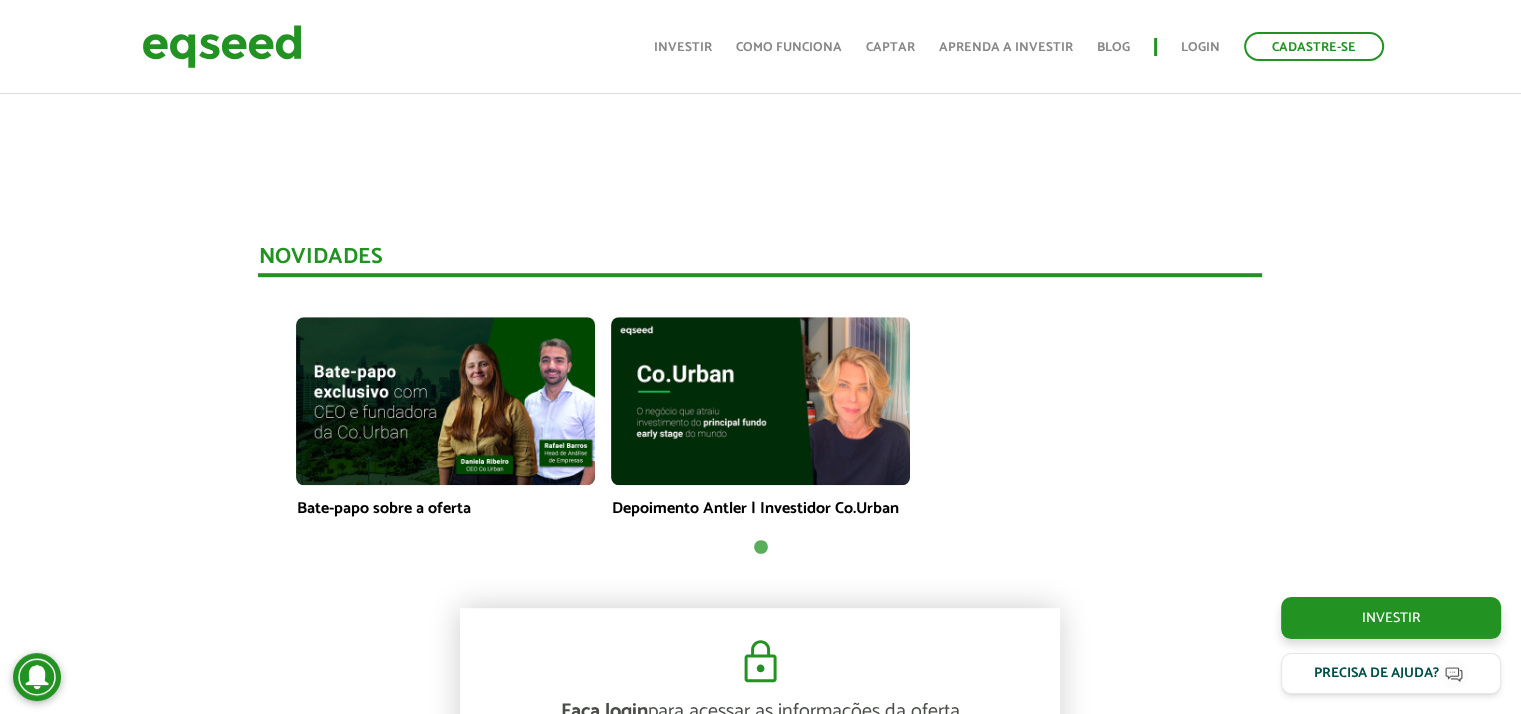scroll, scrollTop: 1280, scrollLeft: 0, axis: vertical 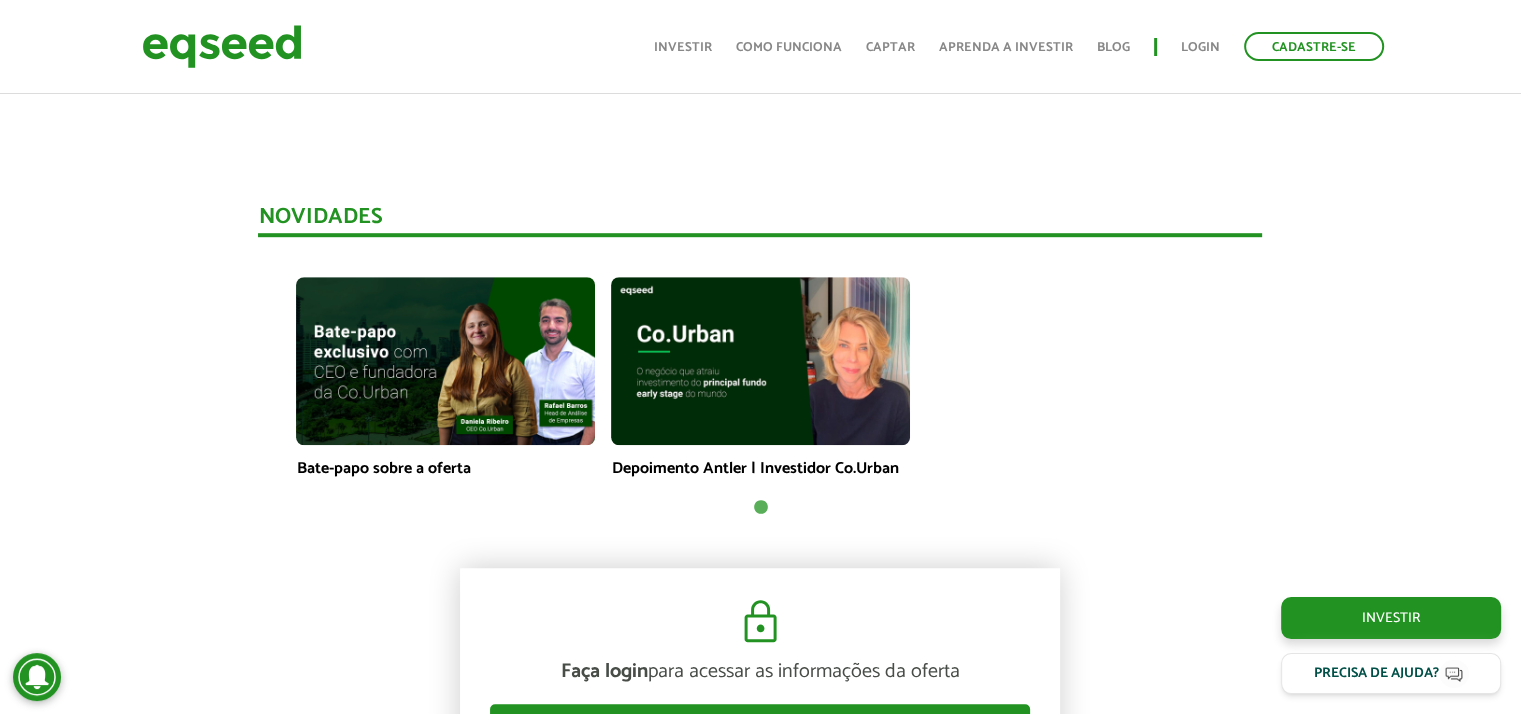 click on "Bate-papo sobre a oferta
Depoimento Antler | Investidor Co.Urban" at bounding box center [760, 377] 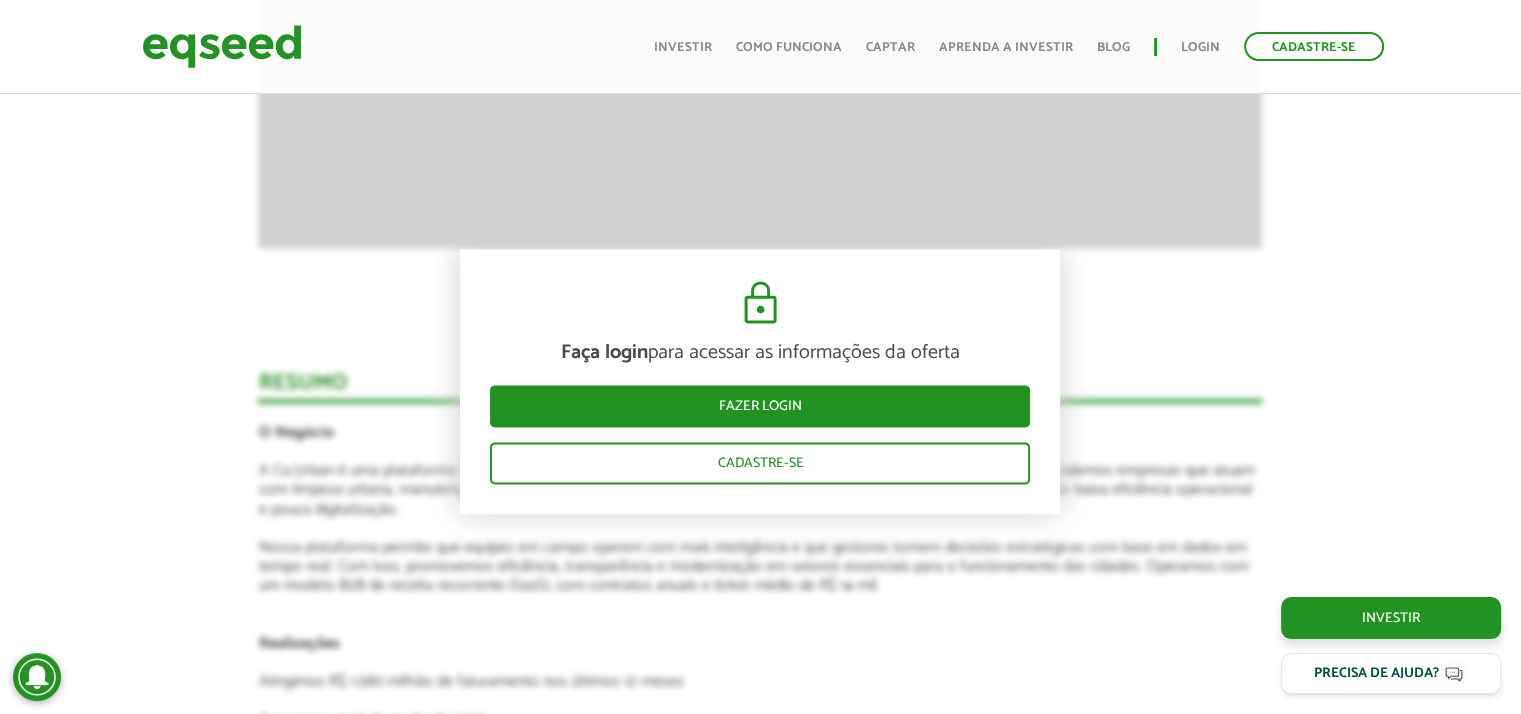 scroll, scrollTop: 2760, scrollLeft: 0, axis: vertical 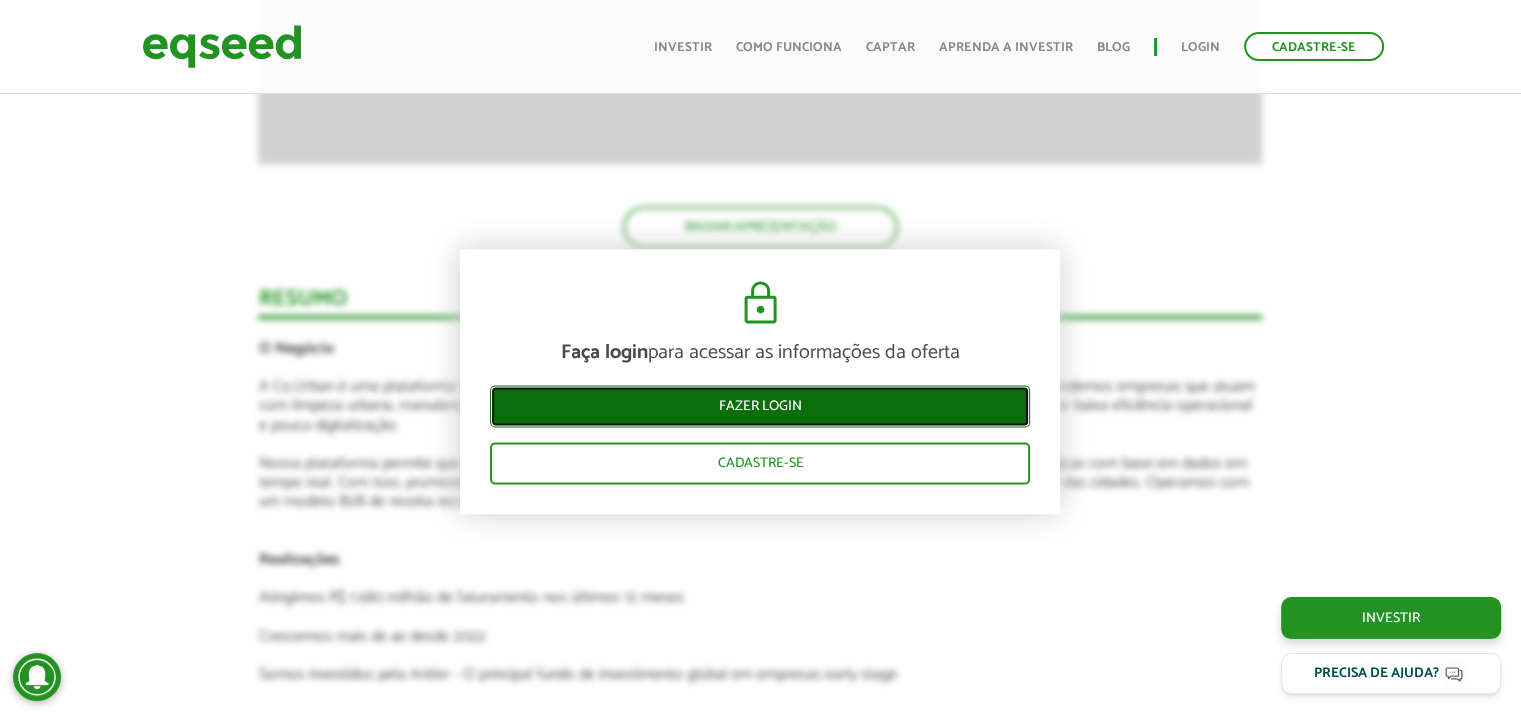 click on "Fazer login" at bounding box center (760, 407) 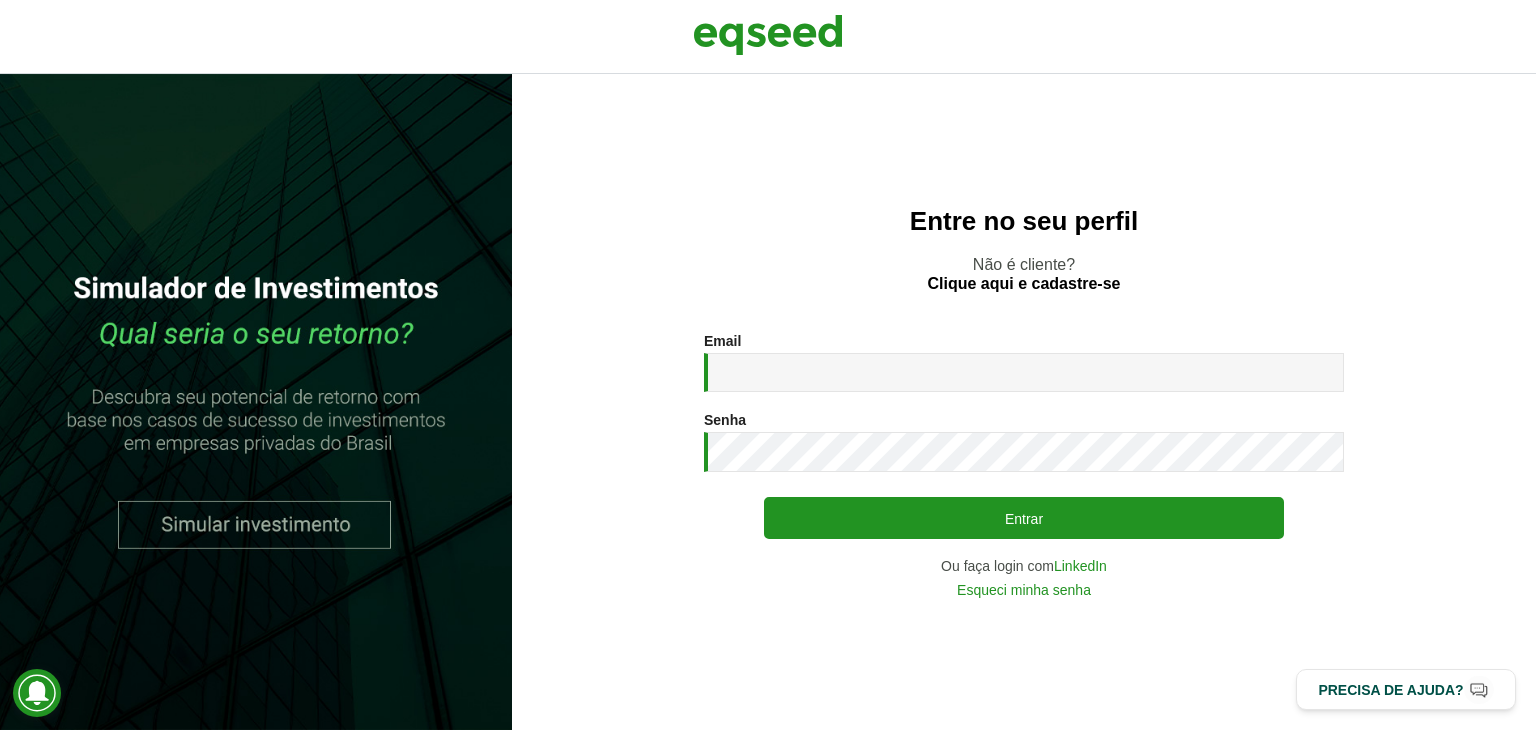scroll, scrollTop: 0, scrollLeft: 0, axis: both 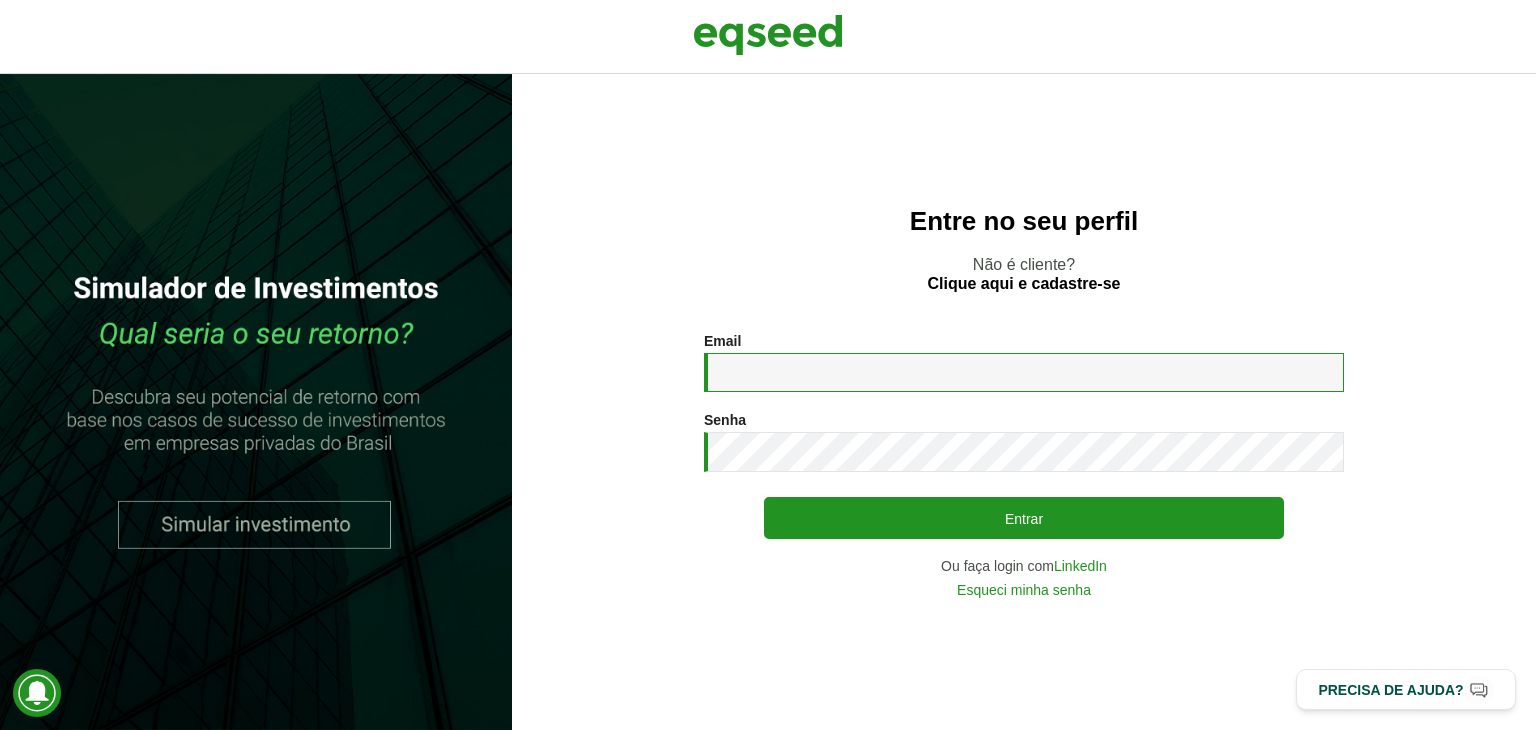 click on "Email  *" at bounding box center (1024, 372) 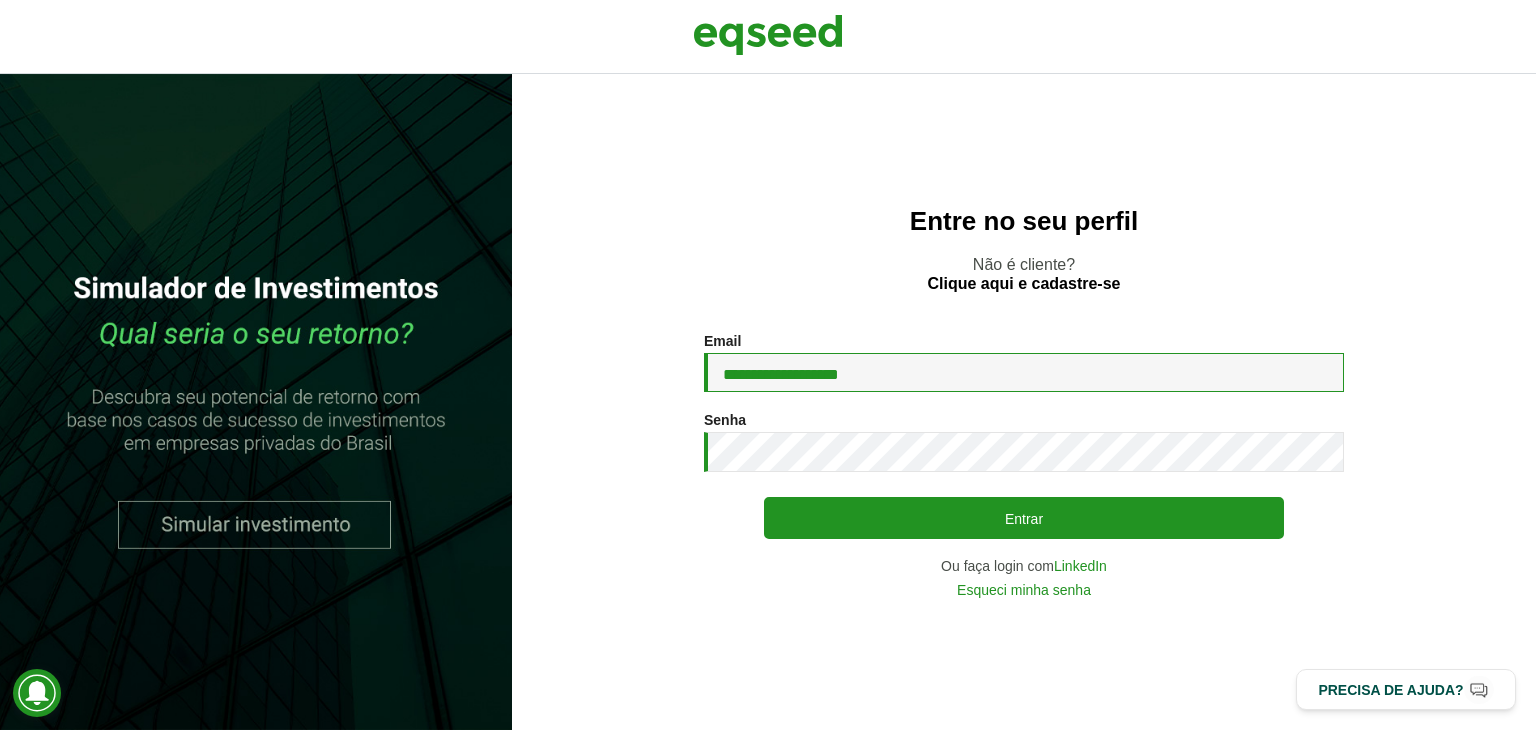 type on "**********" 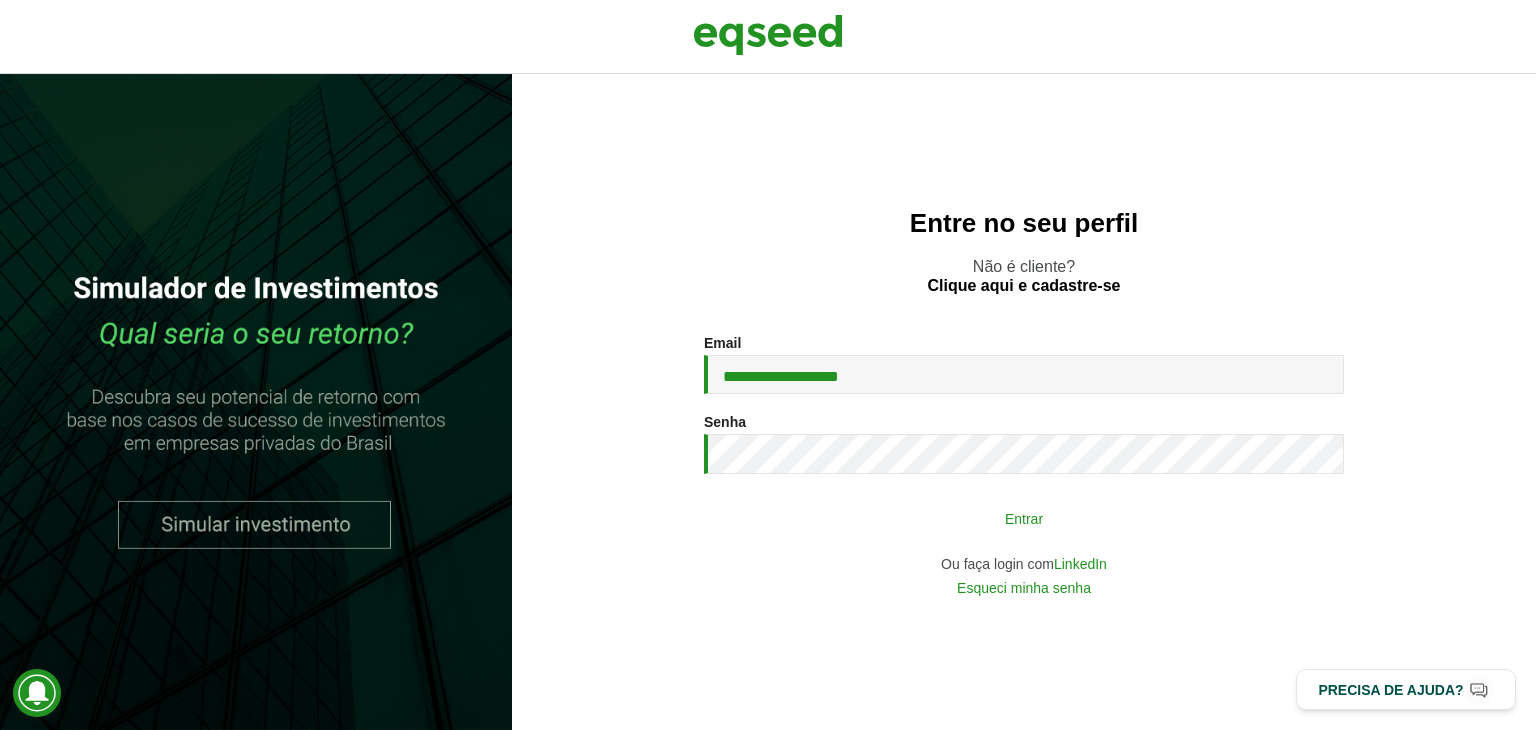 click on "Entrar" at bounding box center (1024, 518) 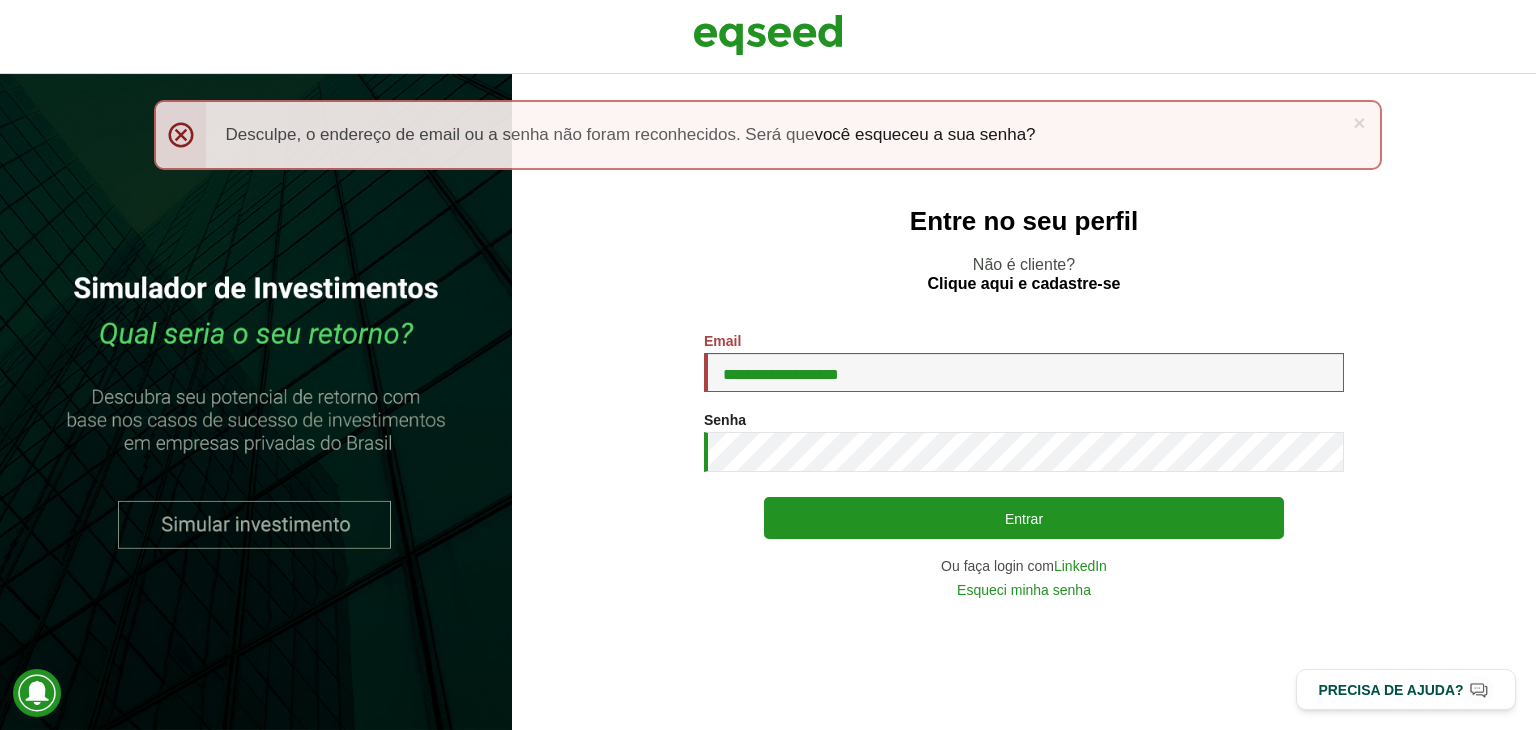 scroll, scrollTop: 0, scrollLeft: 0, axis: both 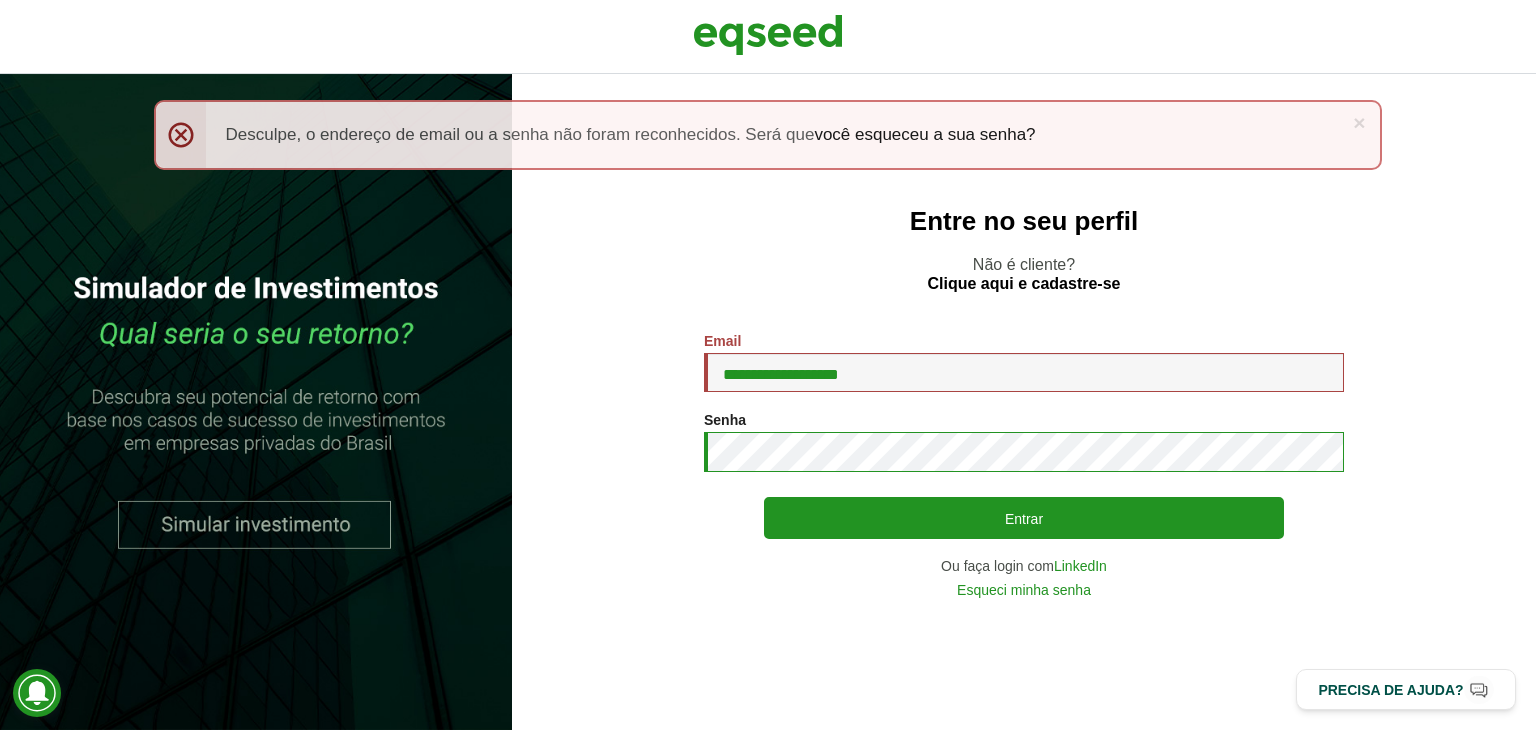 click on "Entrar" at bounding box center [1024, 518] 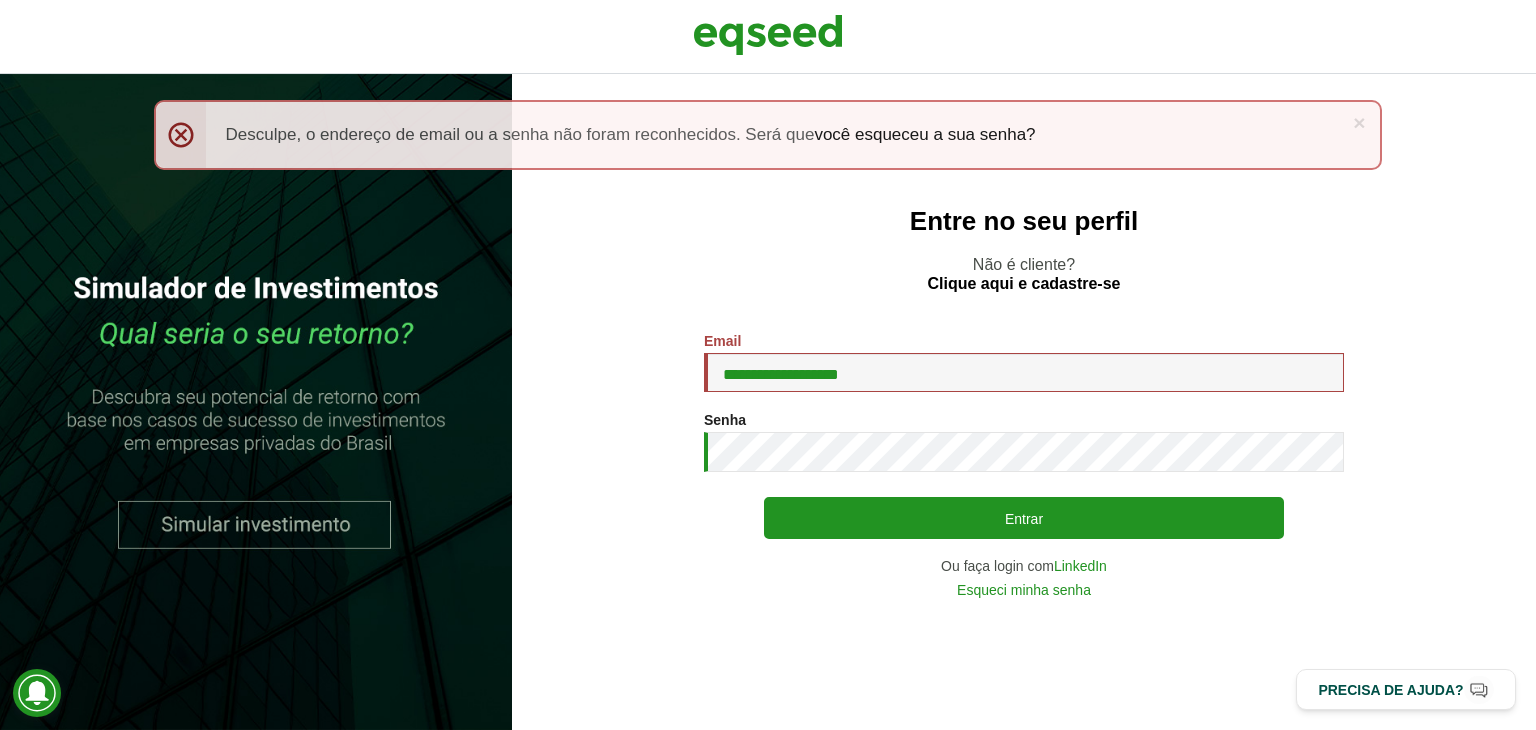 scroll, scrollTop: 0, scrollLeft: 0, axis: both 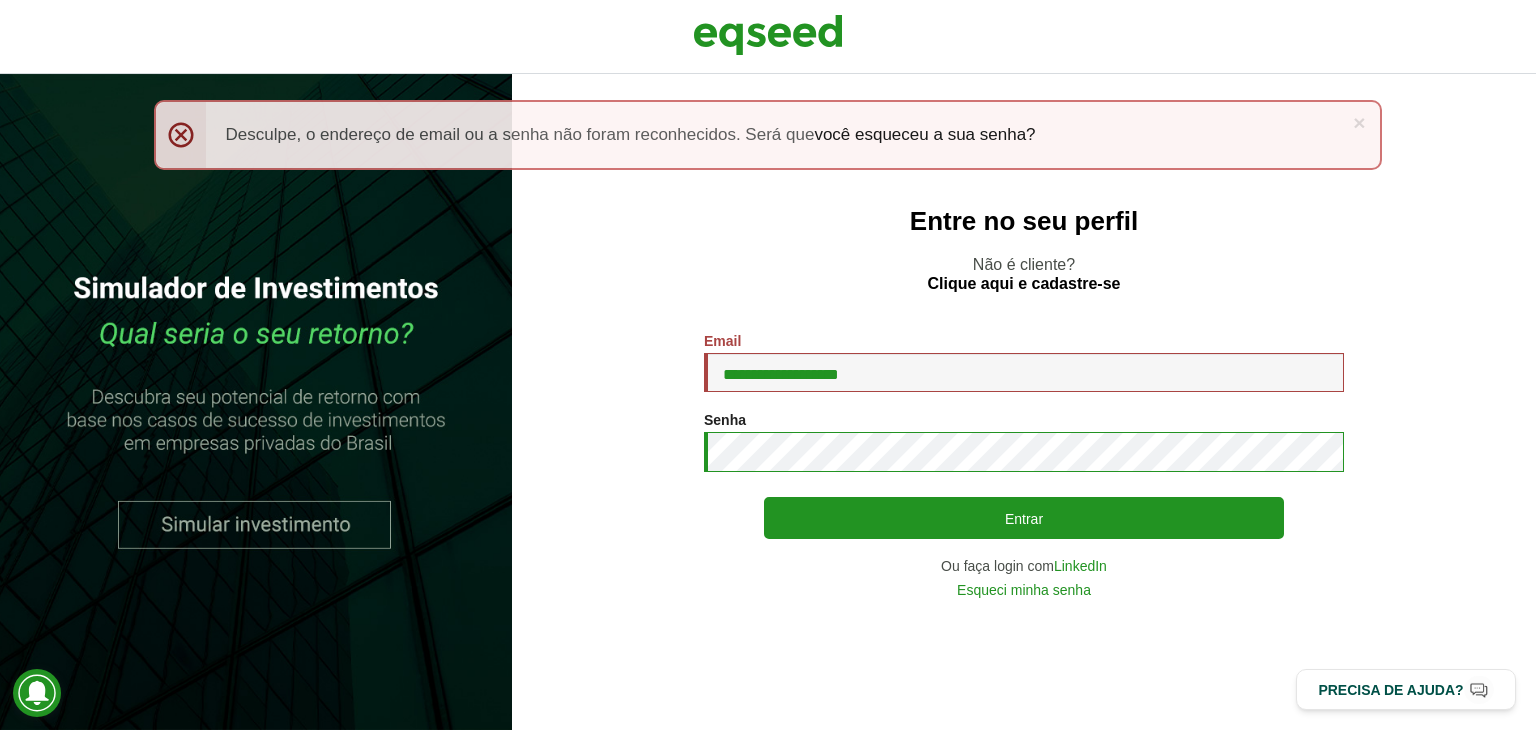 click on "Entrar" at bounding box center (1024, 518) 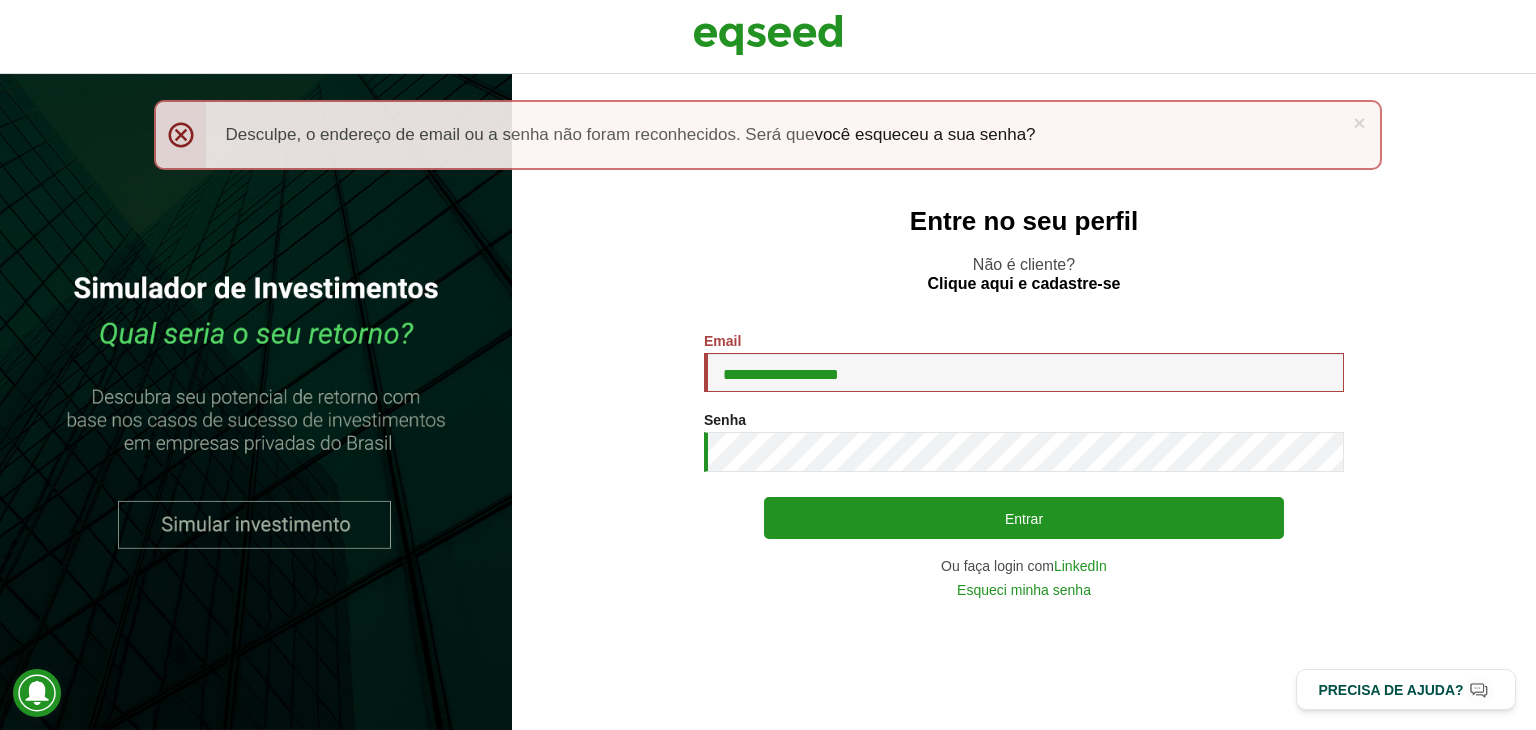 scroll, scrollTop: 0, scrollLeft: 0, axis: both 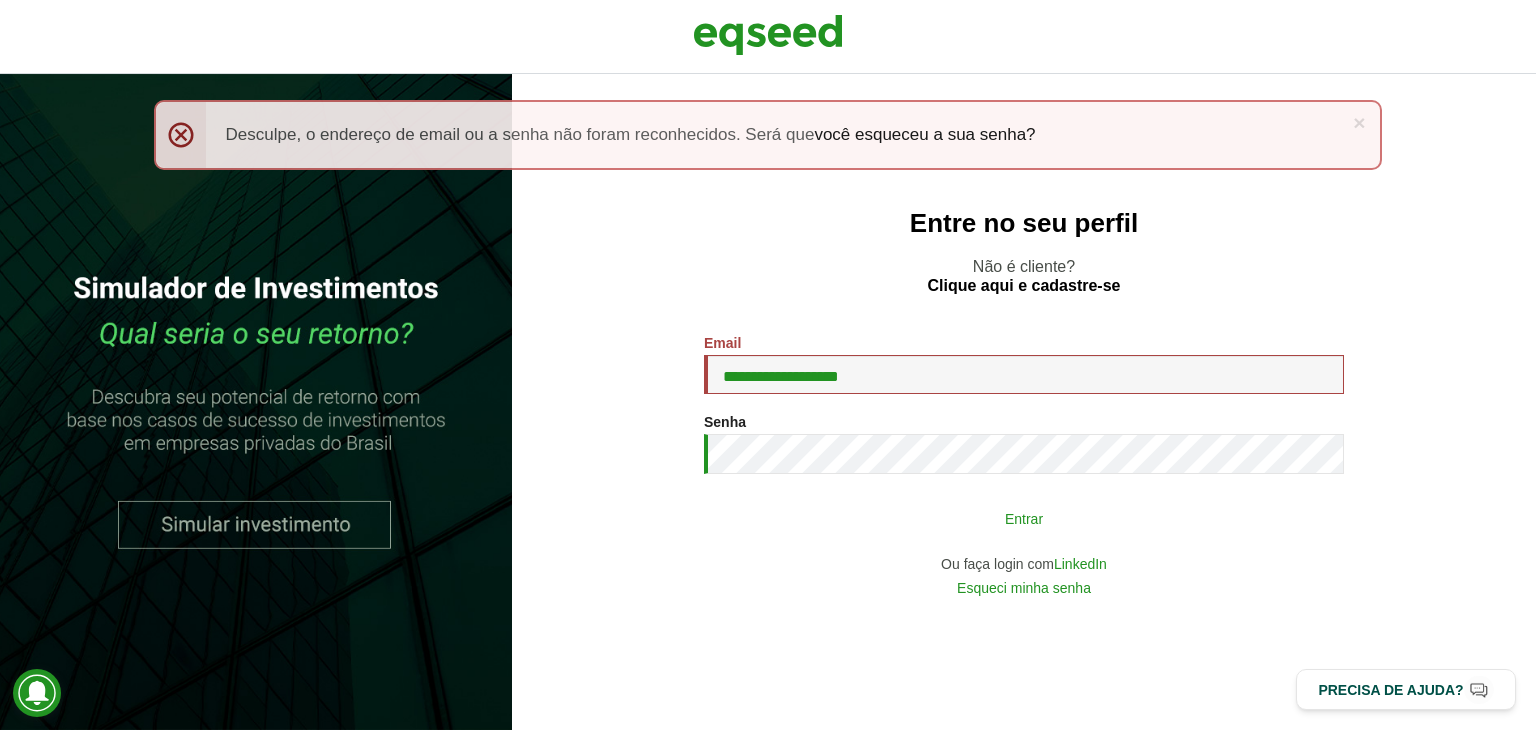 click on "Entrar" at bounding box center [1024, 518] 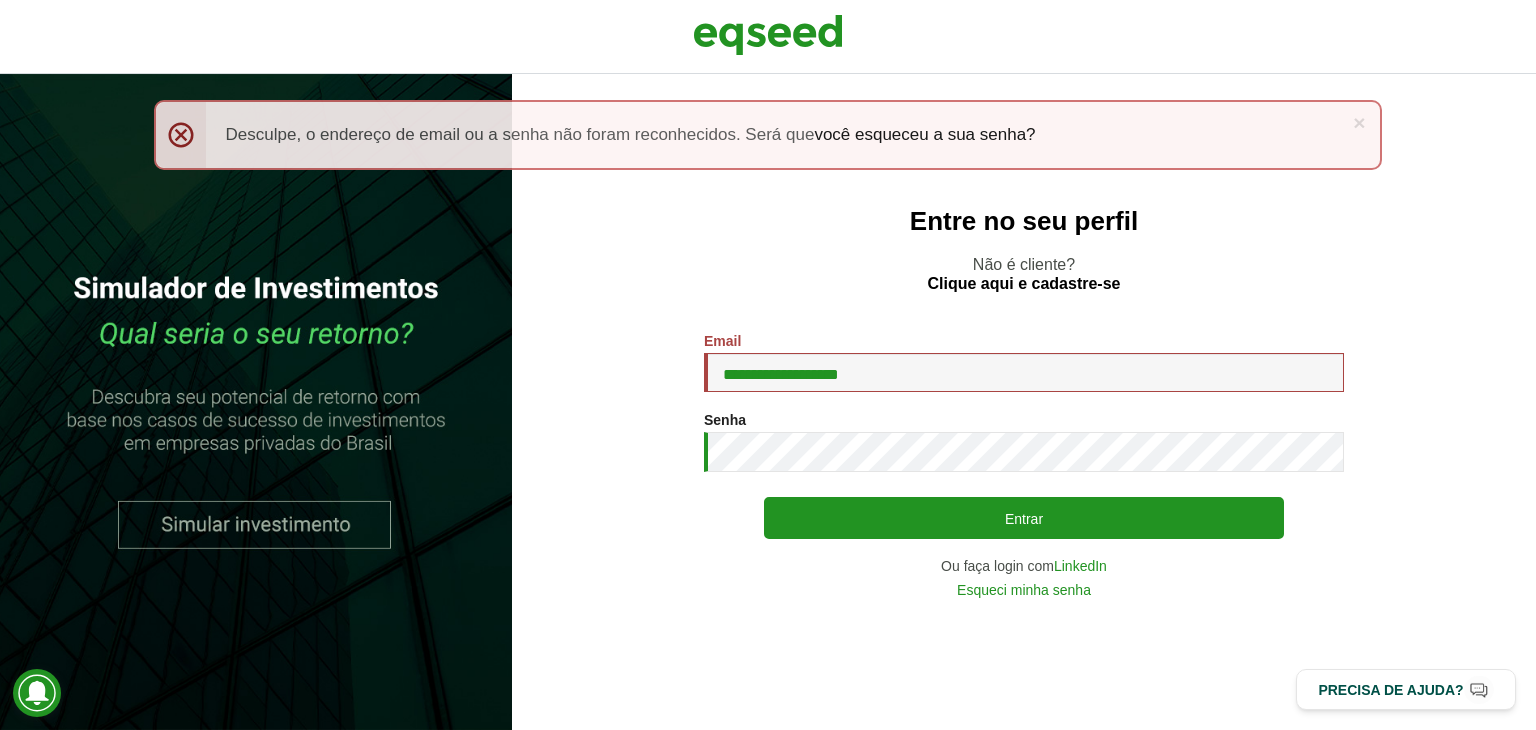 scroll, scrollTop: 0, scrollLeft: 0, axis: both 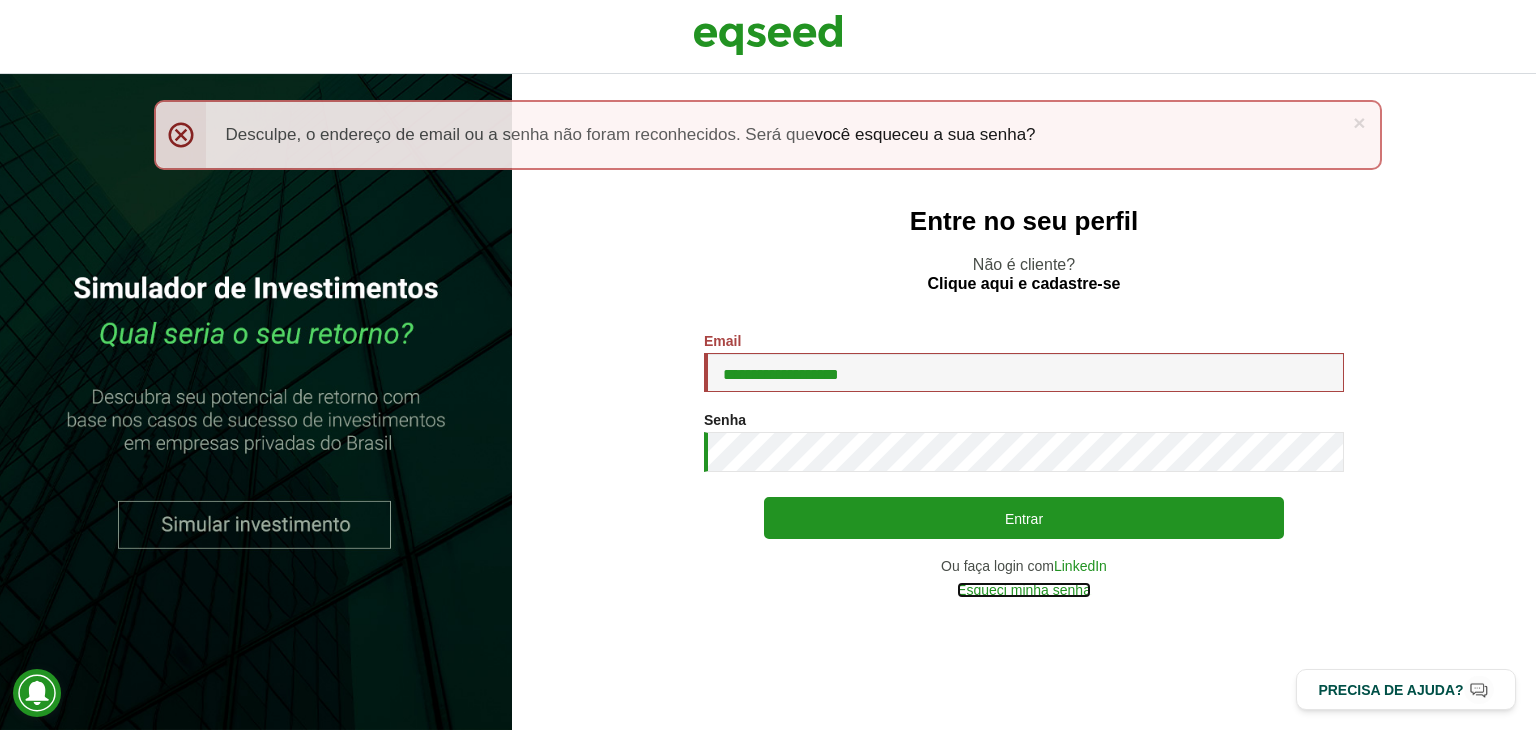 click on "Esqueci minha senha" at bounding box center [1024, 590] 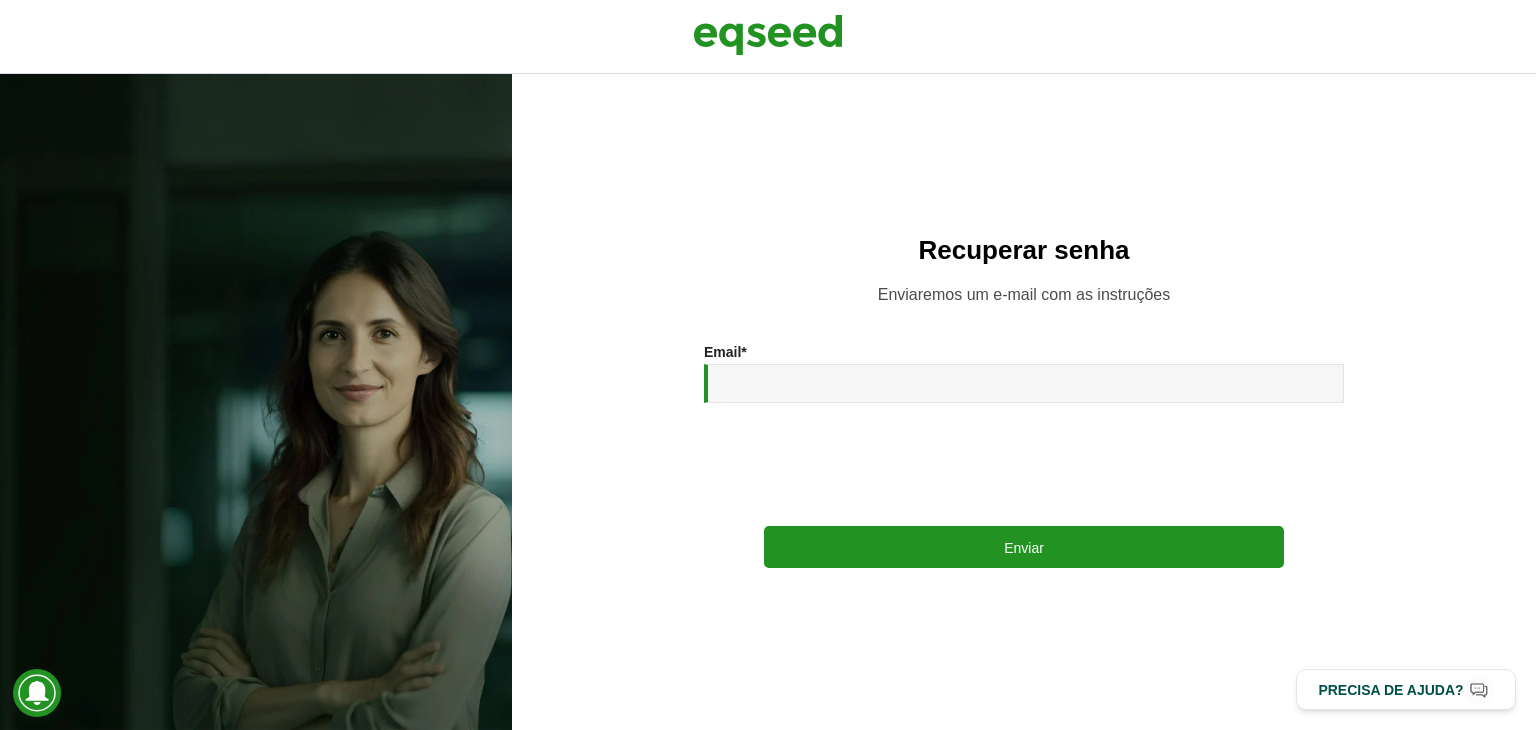scroll, scrollTop: 0, scrollLeft: 0, axis: both 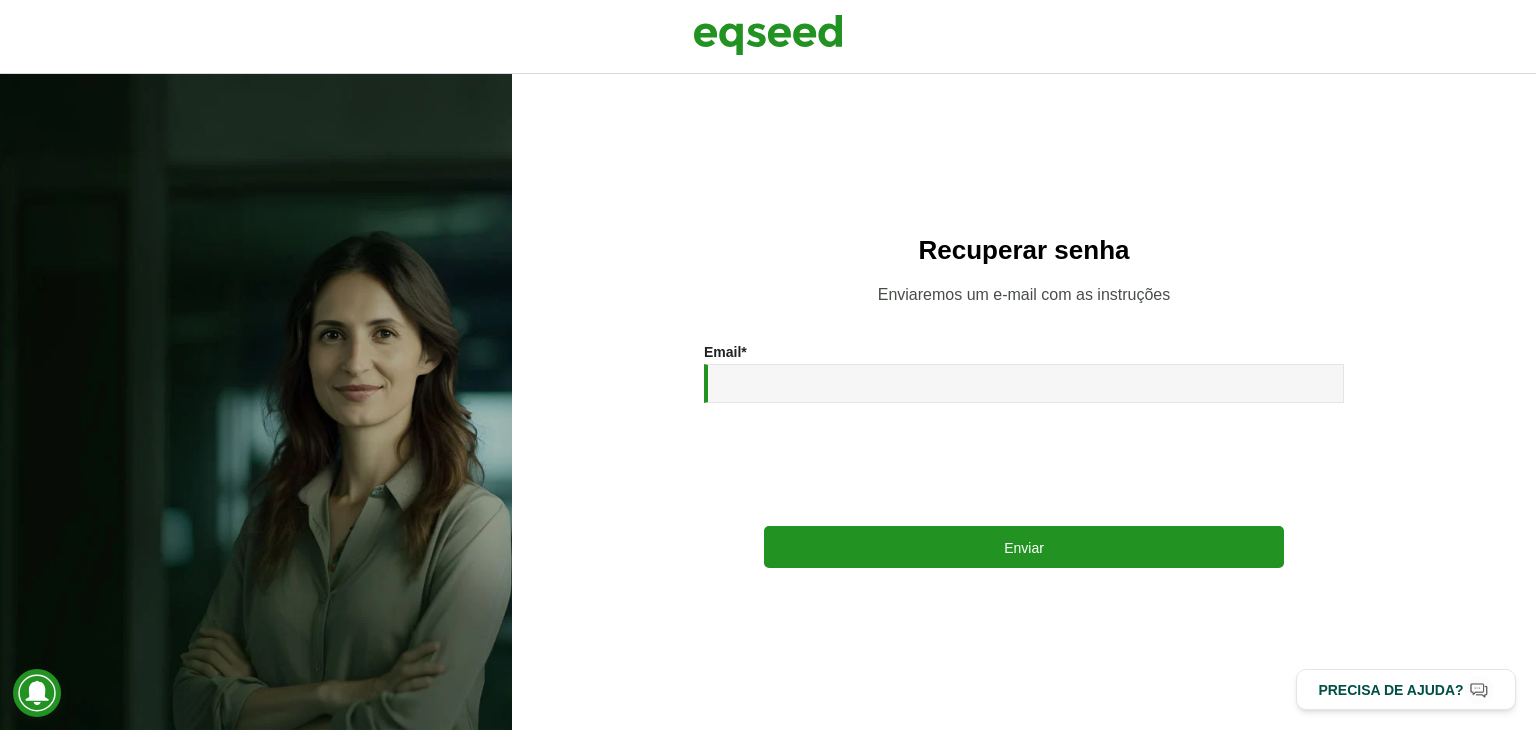 click on "Email  *" at bounding box center (1024, 383) 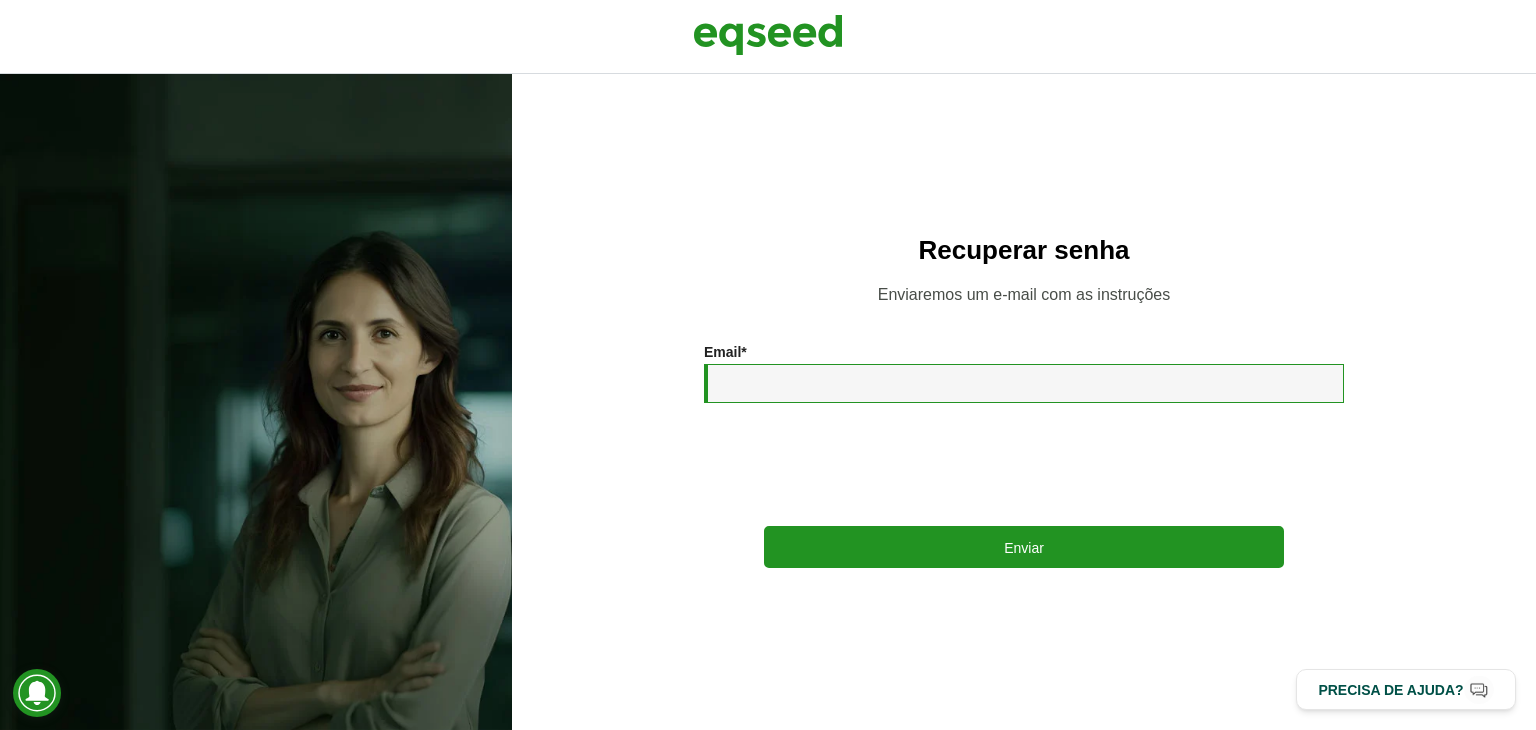 click on "Email  *" at bounding box center [1024, 383] 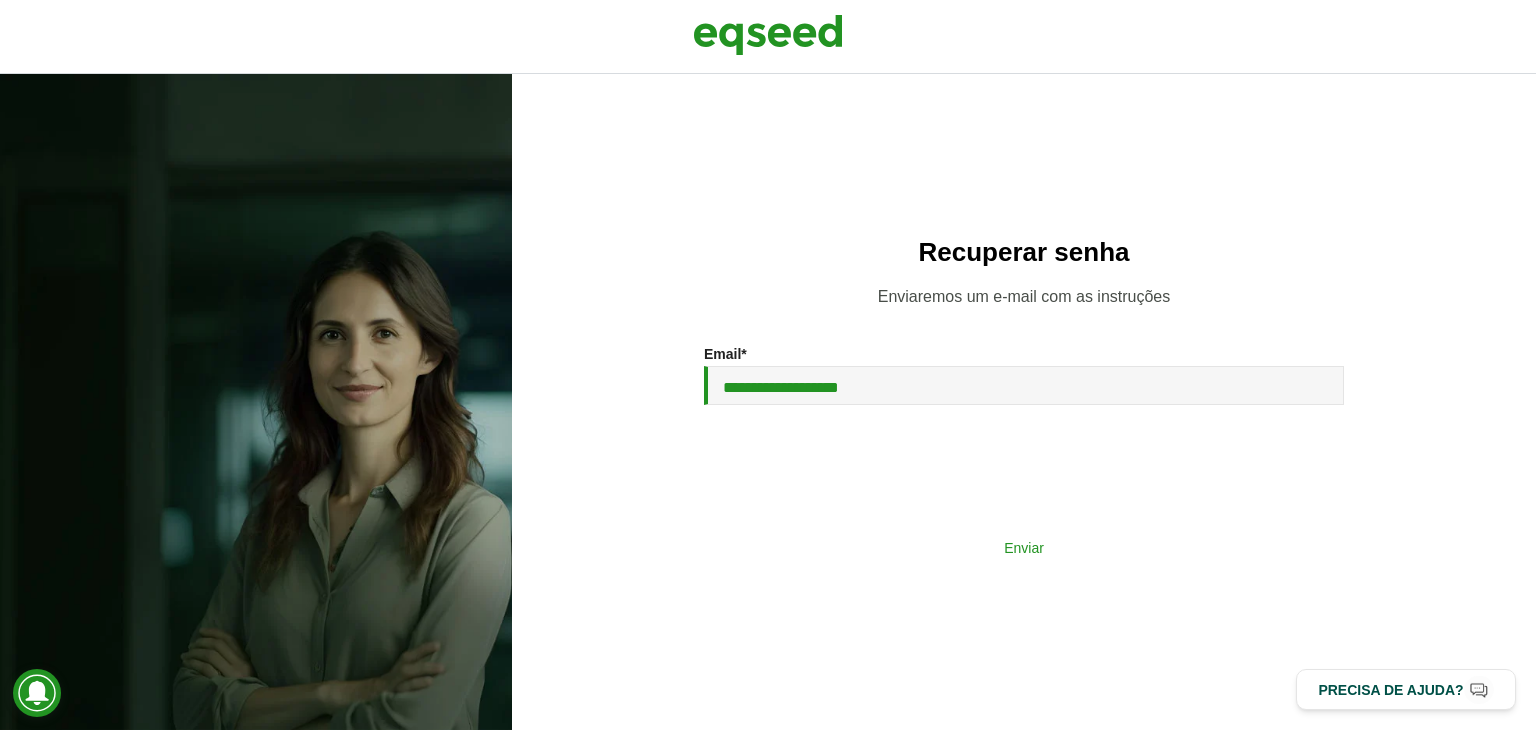 click on "Enviar" at bounding box center [1024, 547] 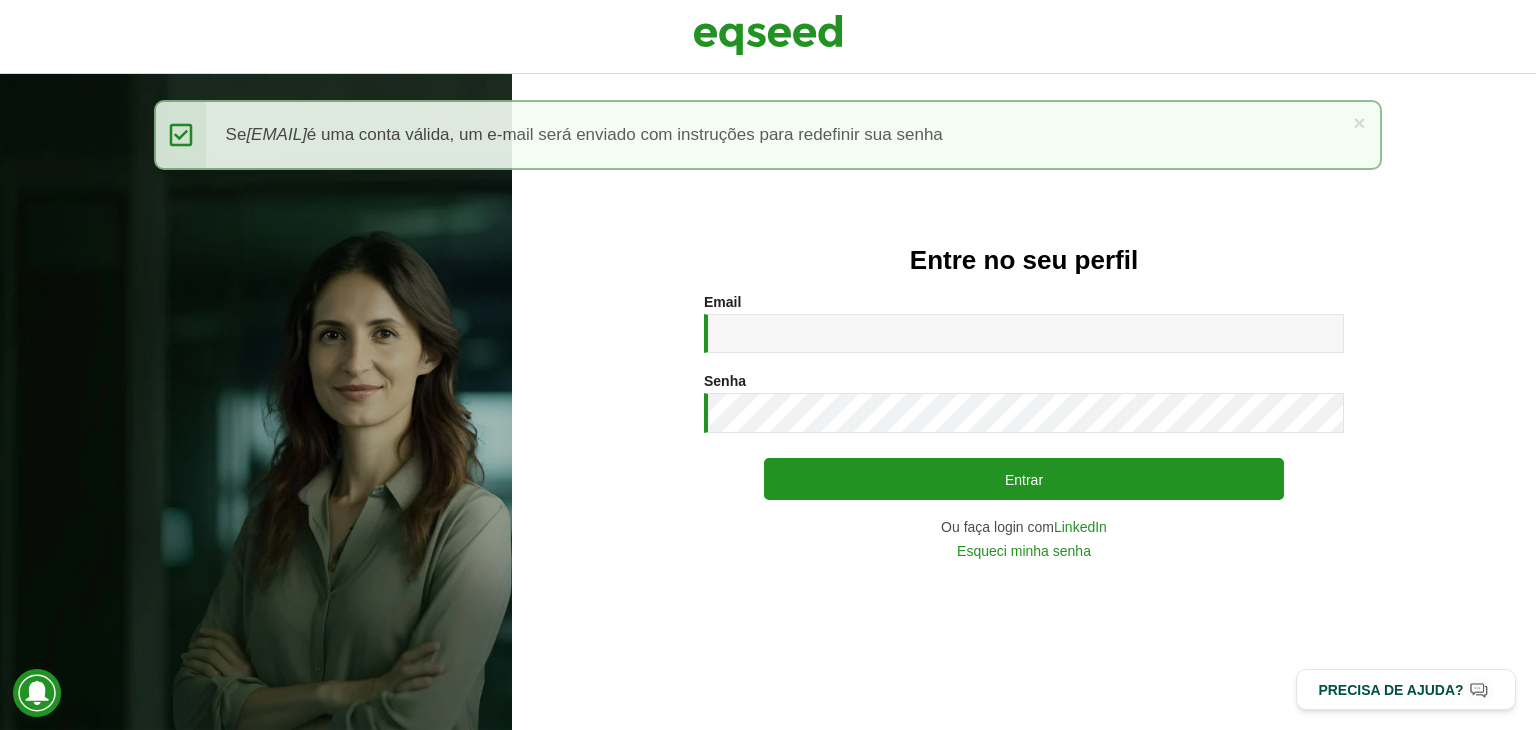 scroll, scrollTop: 0, scrollLeft: 0, axis: both 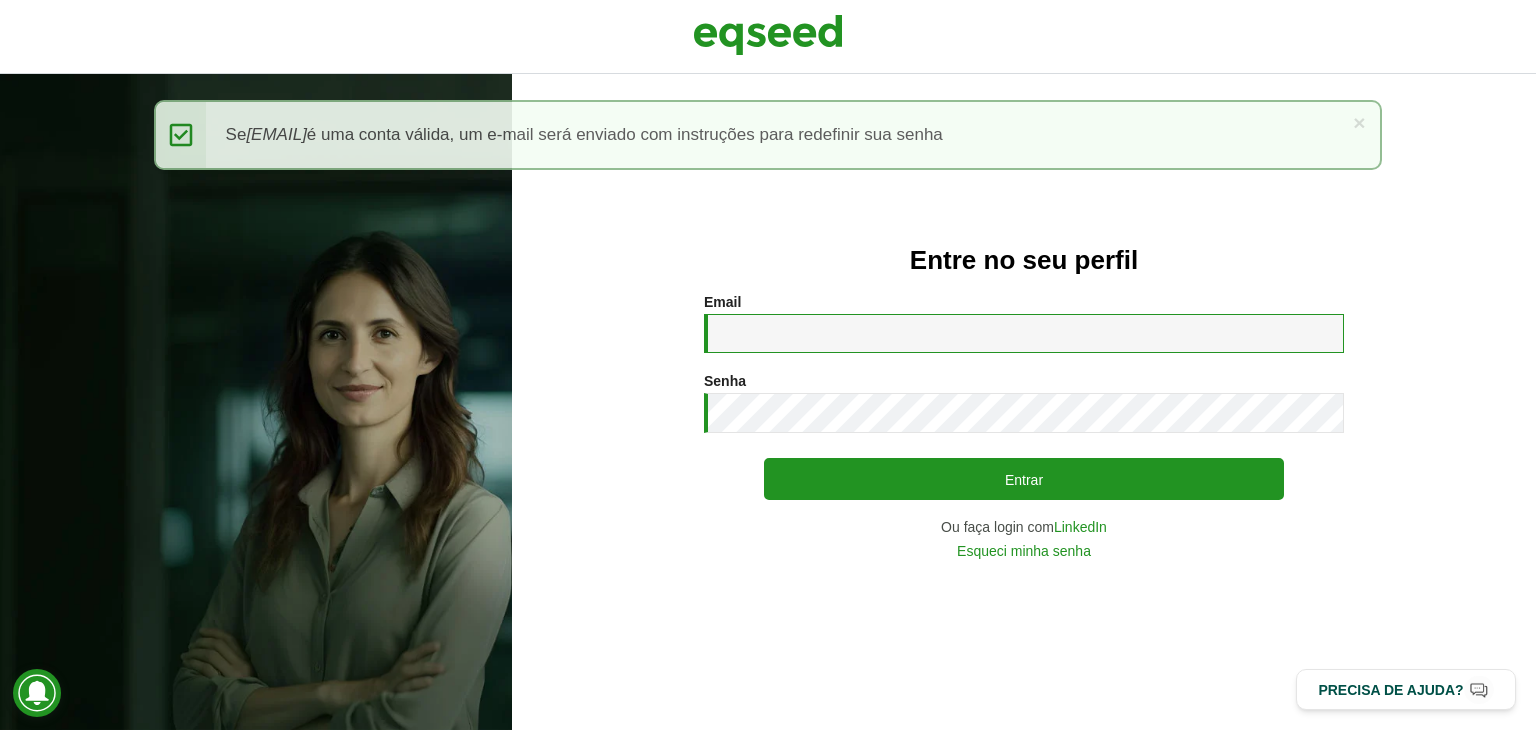 click on "Email  *" at bounding box center (1024, 333) 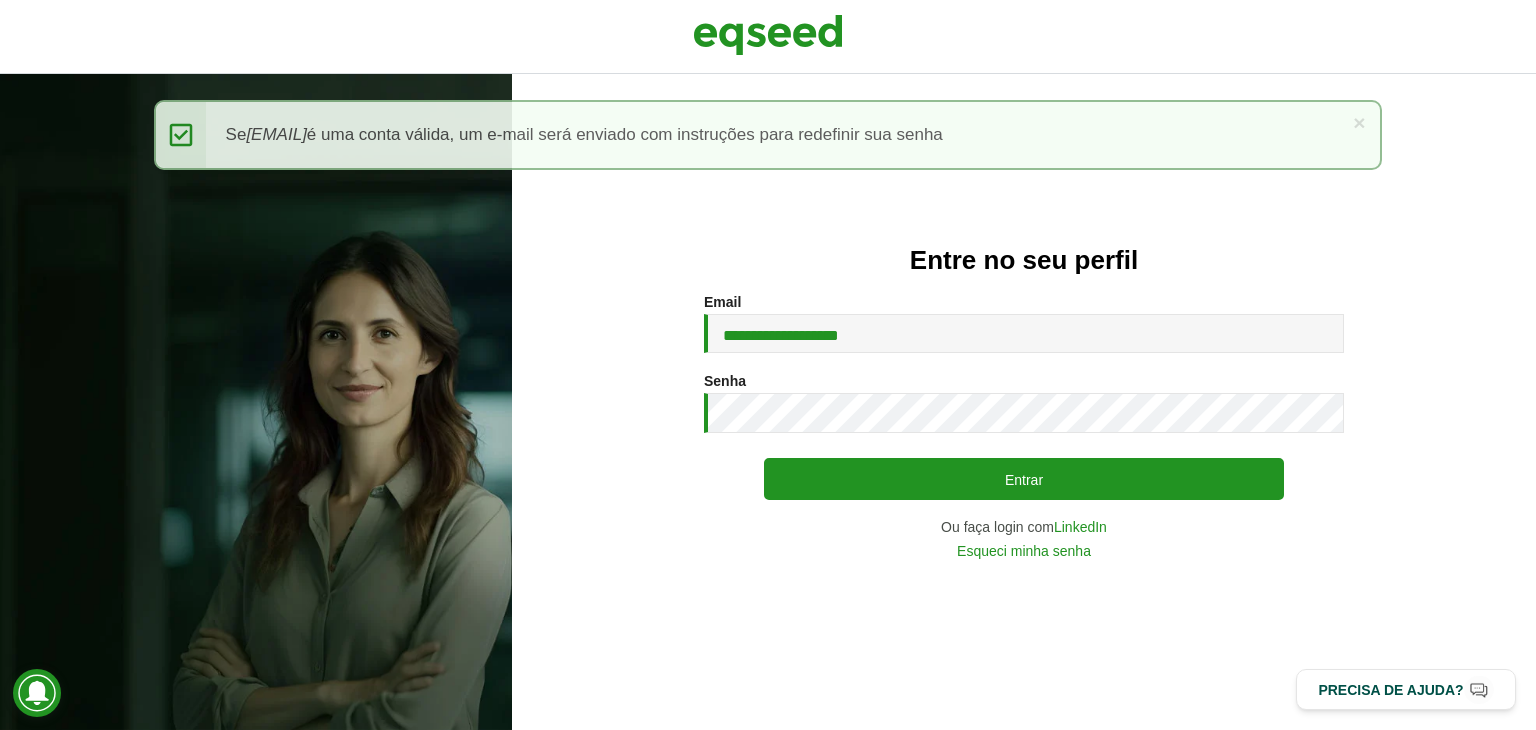 click on "Senha  *
Digite a senha que será usada em conjunto com seu e-mail." at bounding box center [1024, 403] 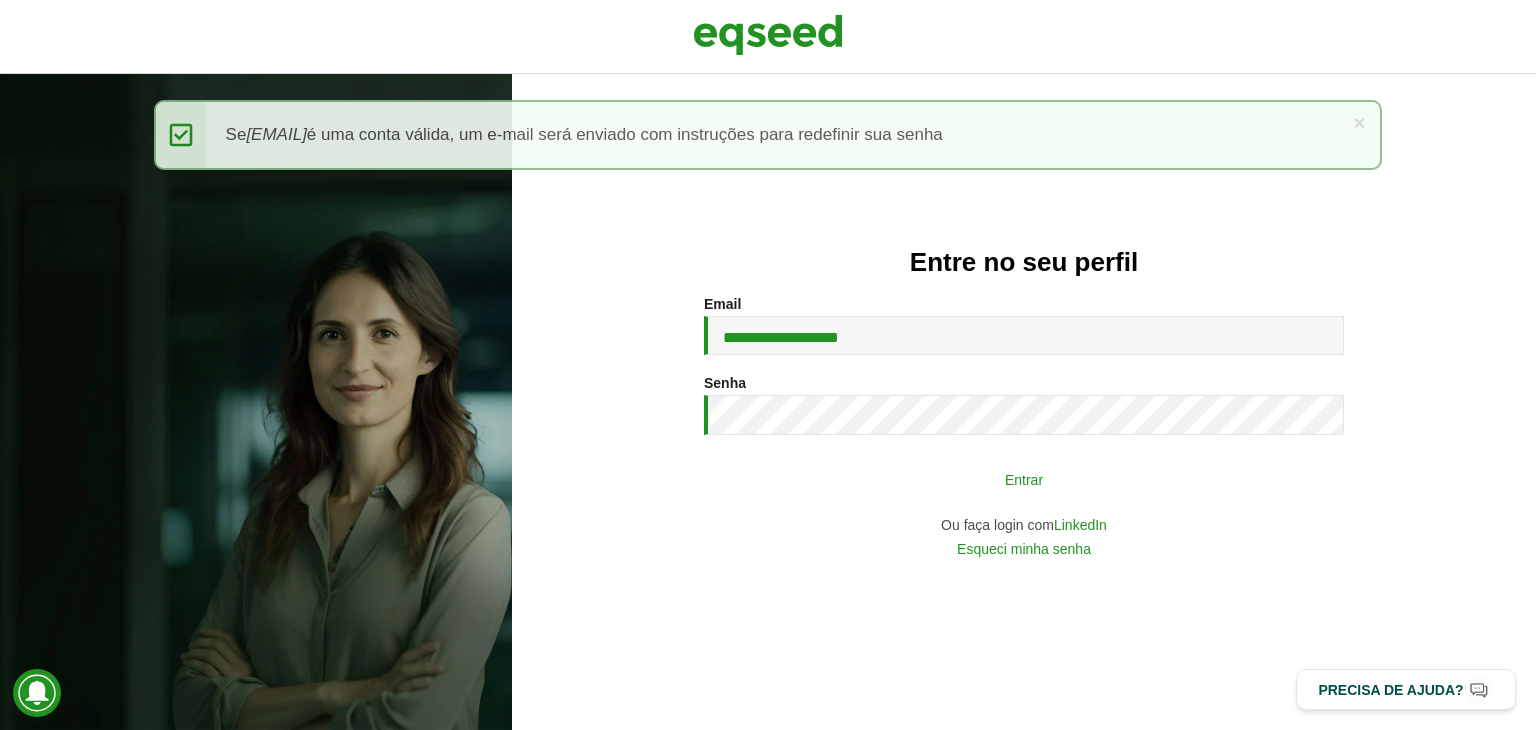 click on "Entrar" at bounding box center (1024, 479) 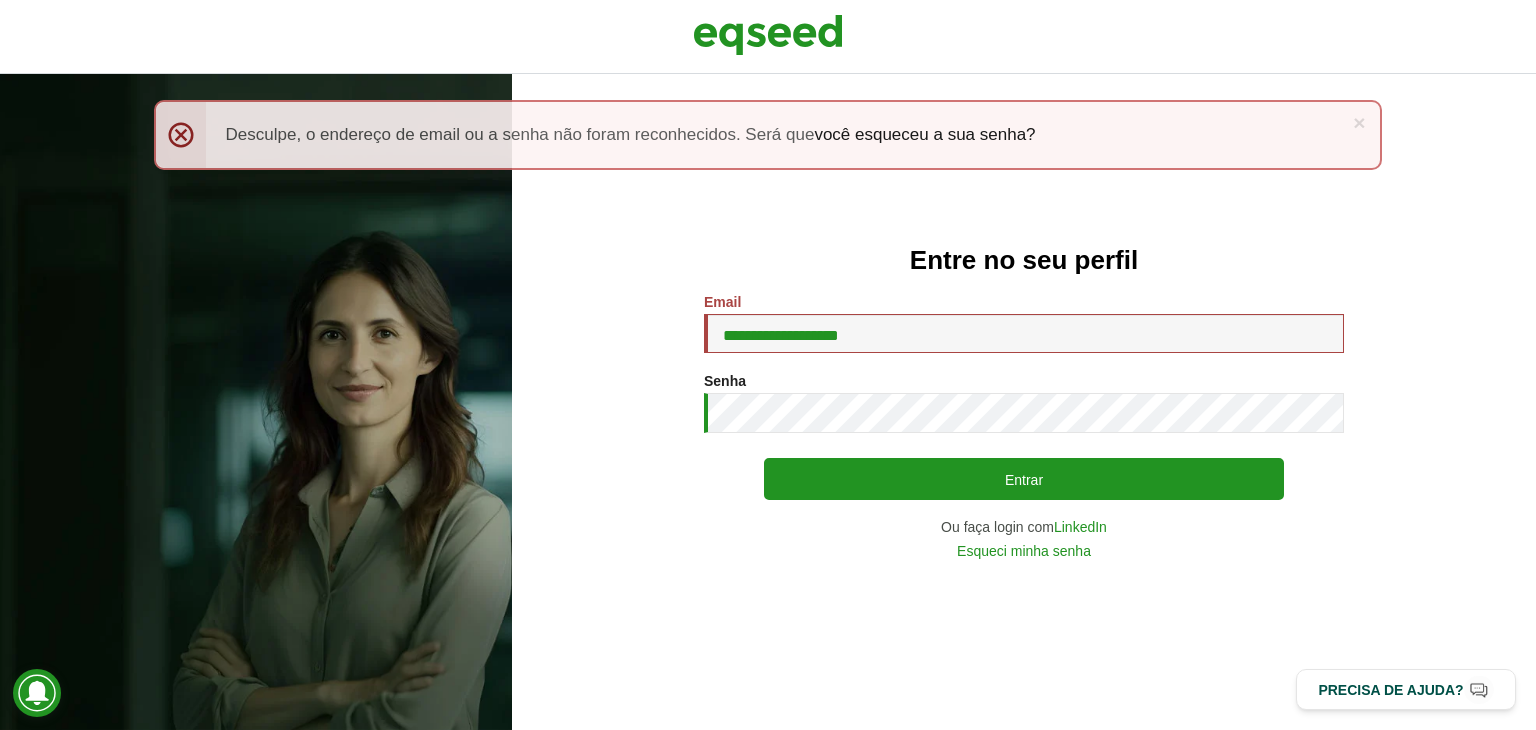 scroll, scrollTop: 0, scrollLeft: 0, axis: both 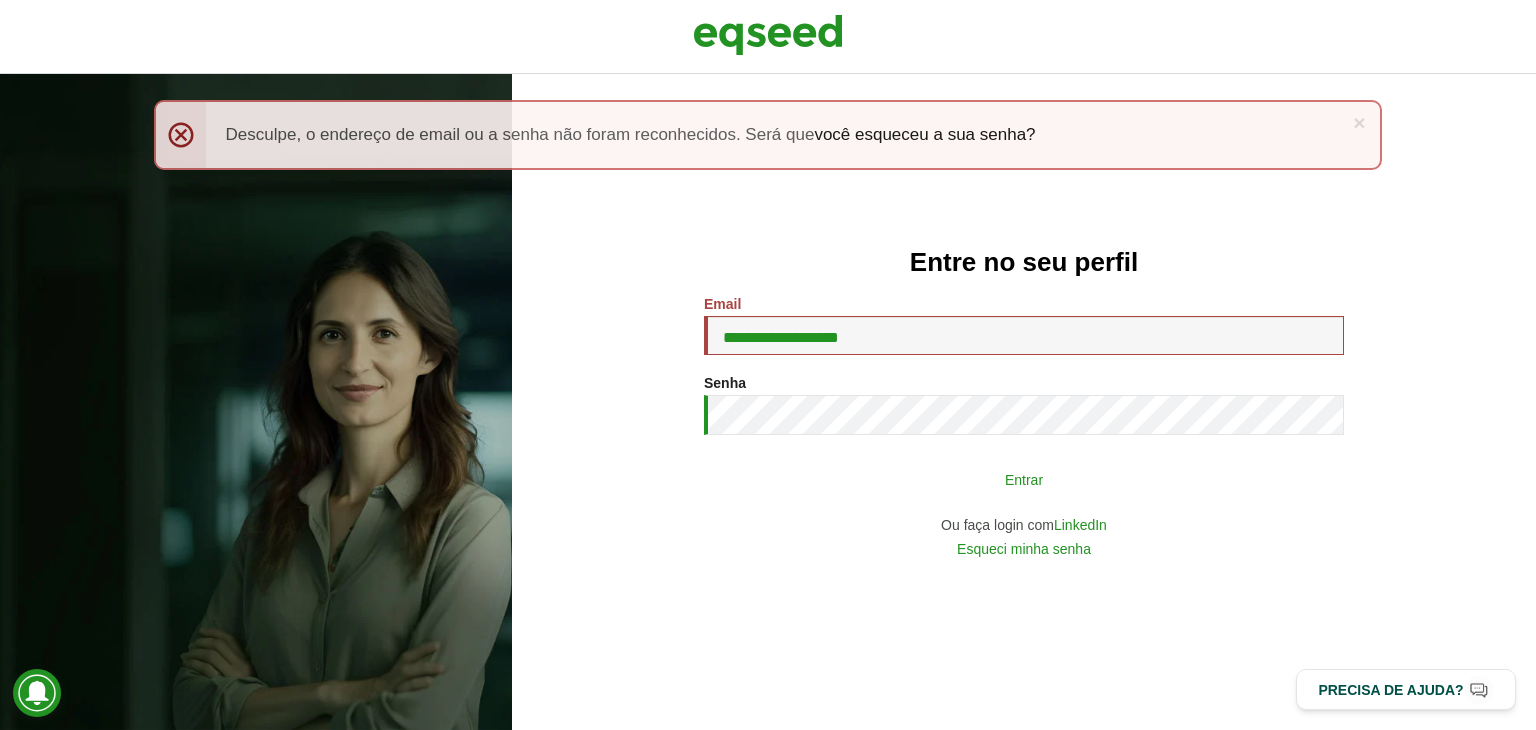click on "Entrar" at bounding box center [1024, 479] 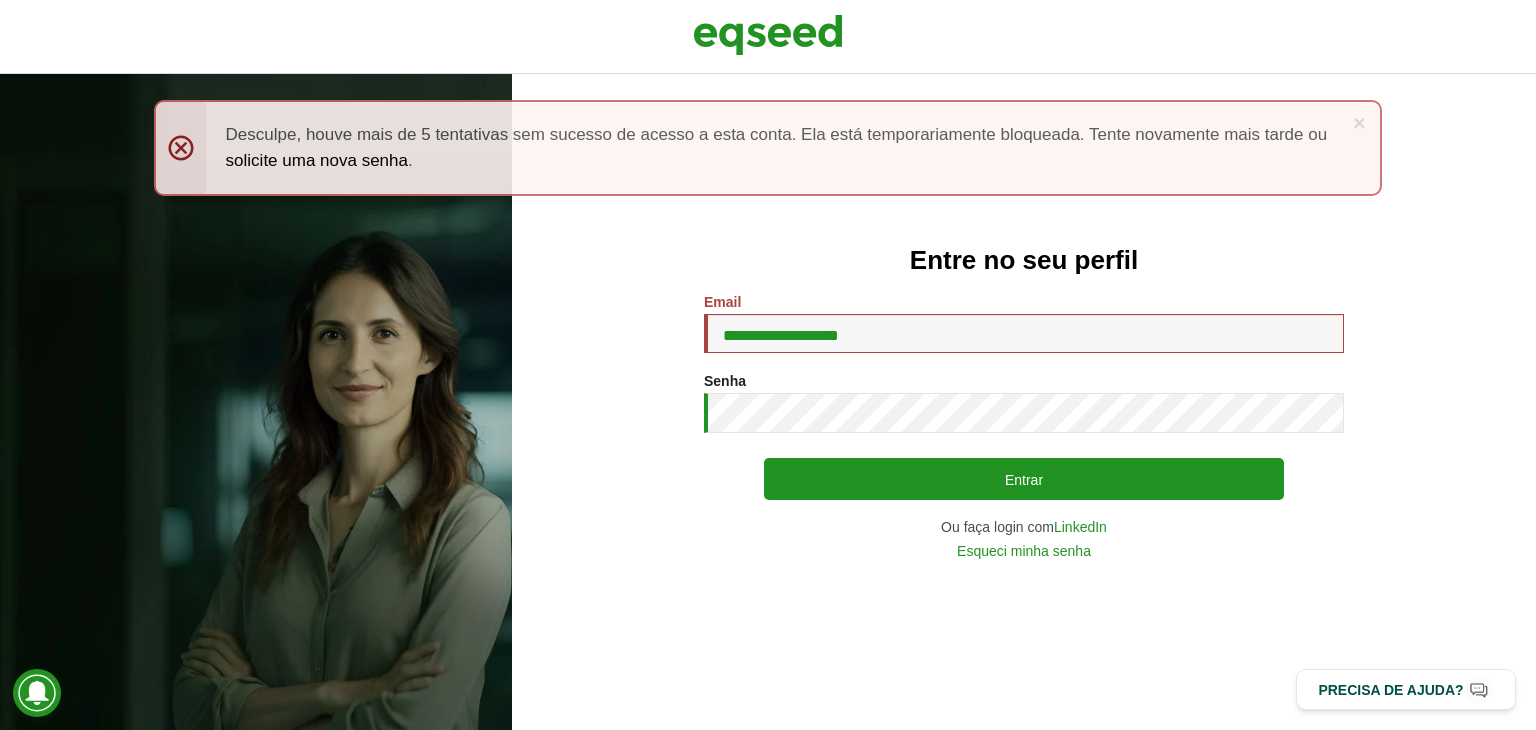 scroll, scrollTop: 0, scrollLeft: 0, axis: both 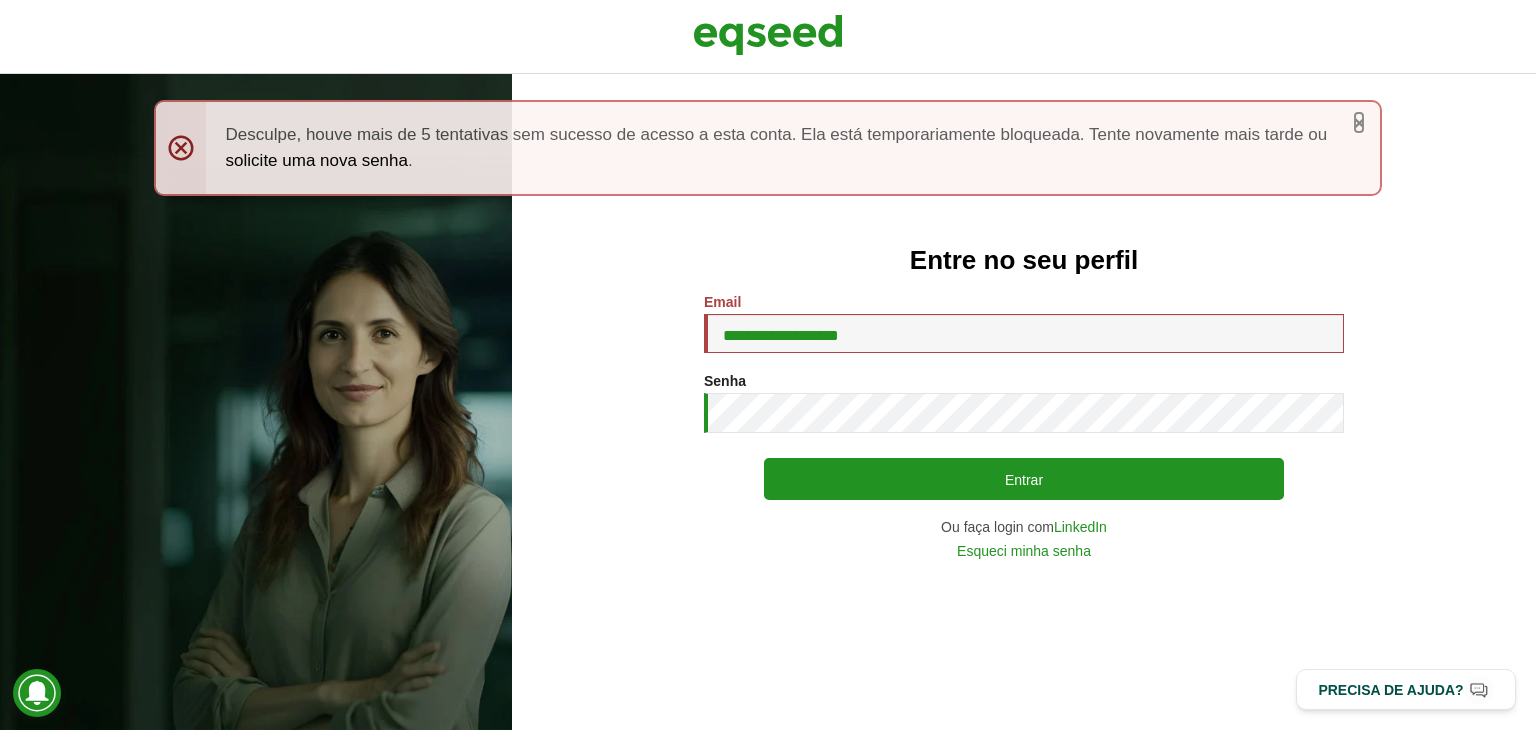 click on "×" at bounding box center [1359, 122] 